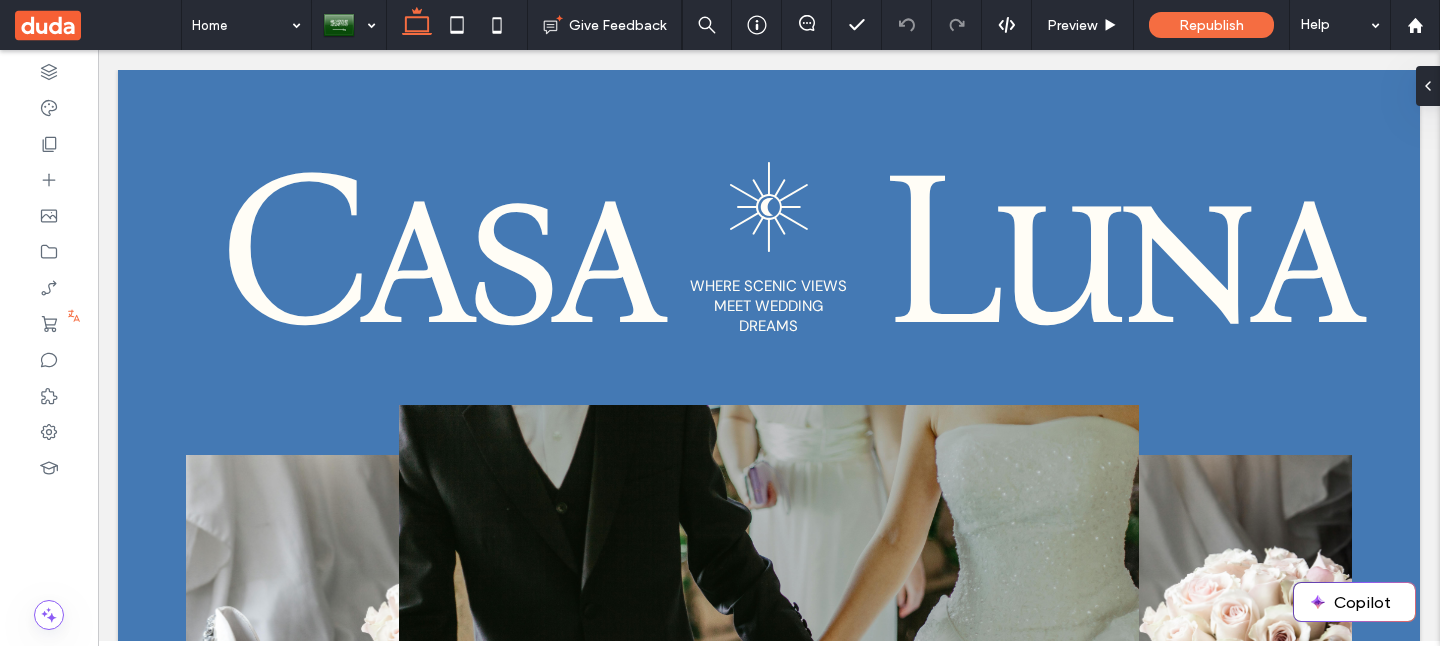 scroll, scrollTop: 0, scrollLeft: 0, axis: both 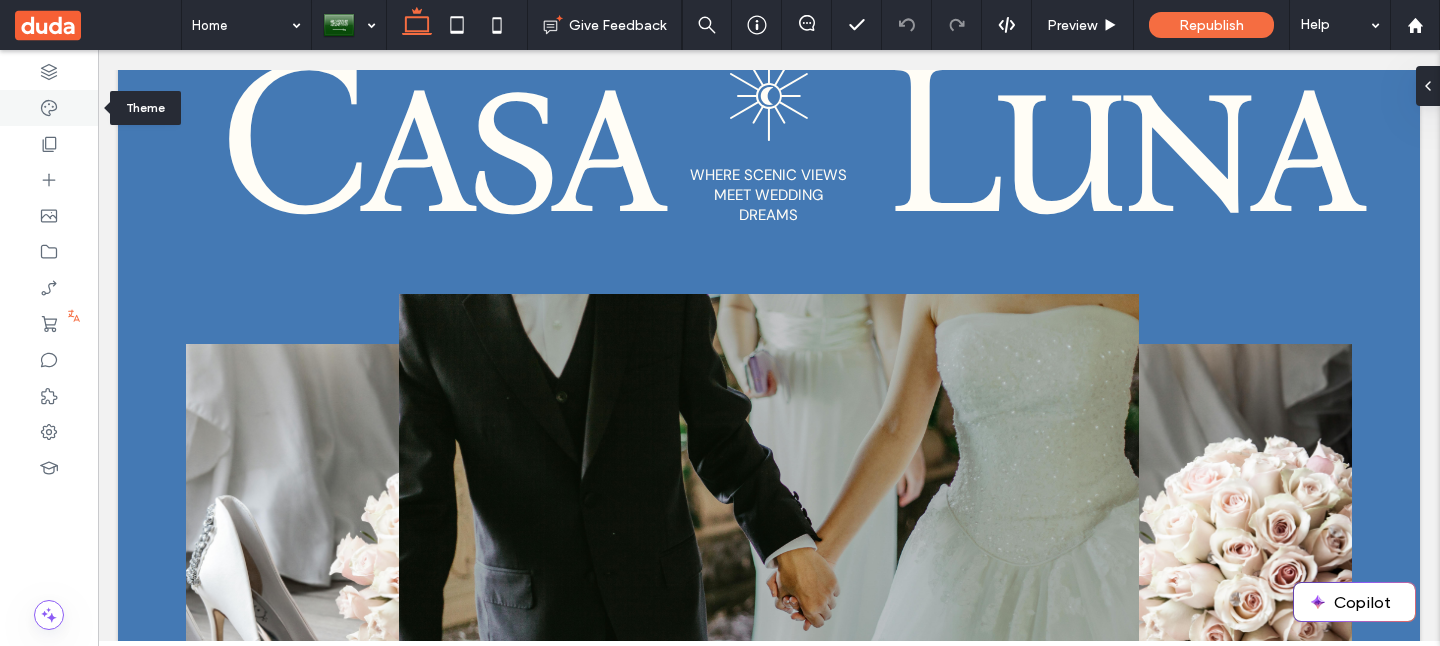 click at bounding box center [49, 108] 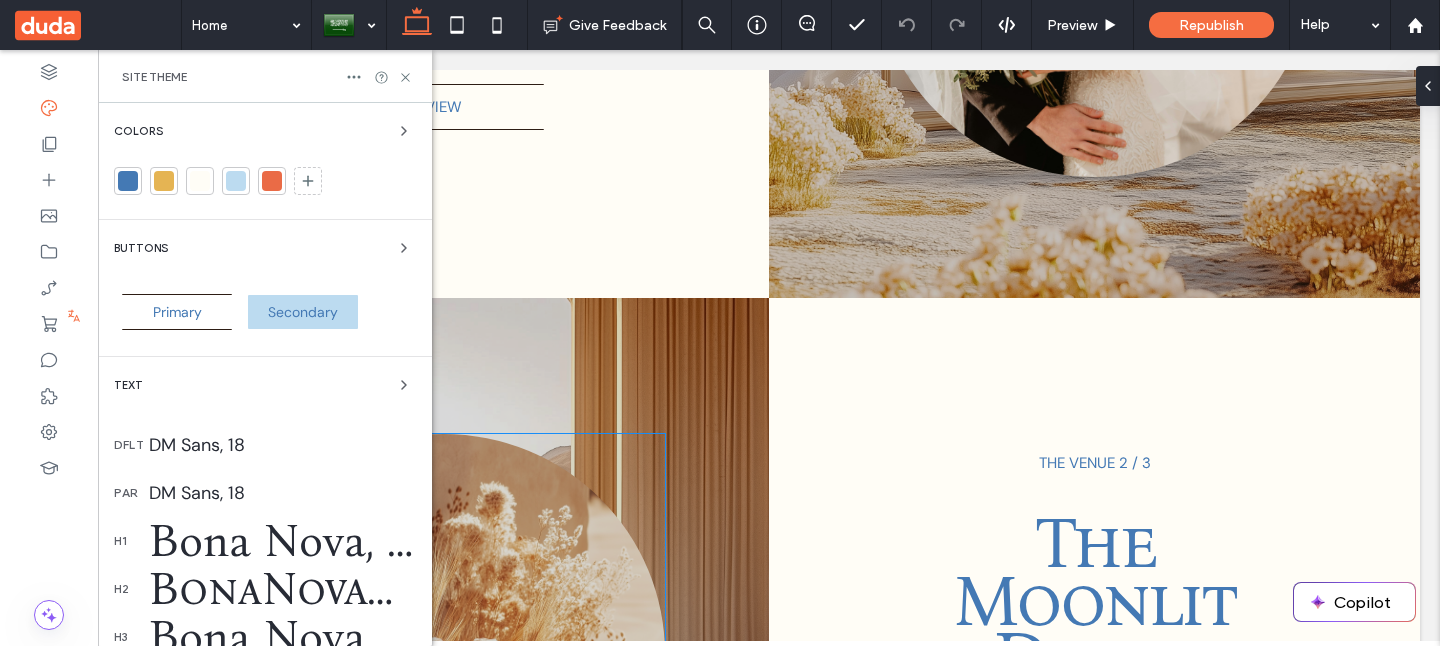 scroll, scrollTop: 4818, scrollLeft: 0, axis: vertical 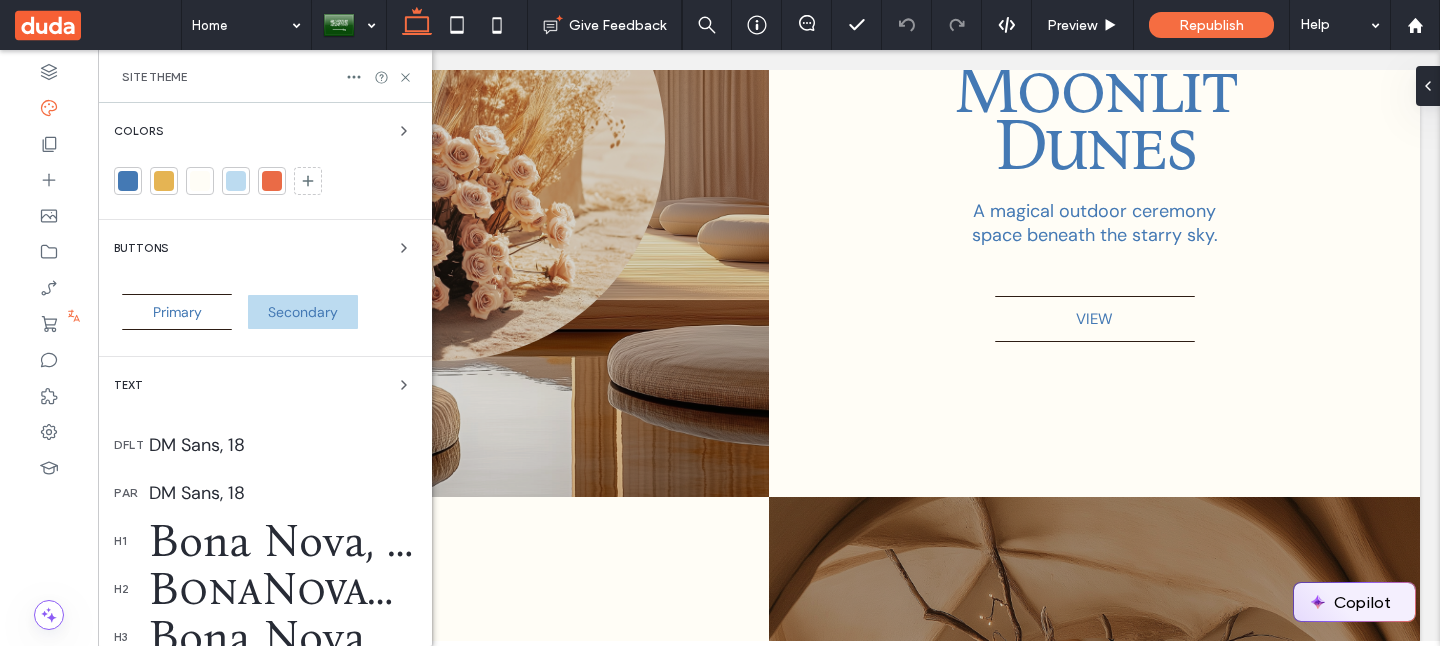 click on "Copilot" at bounding box center (1354, 602) 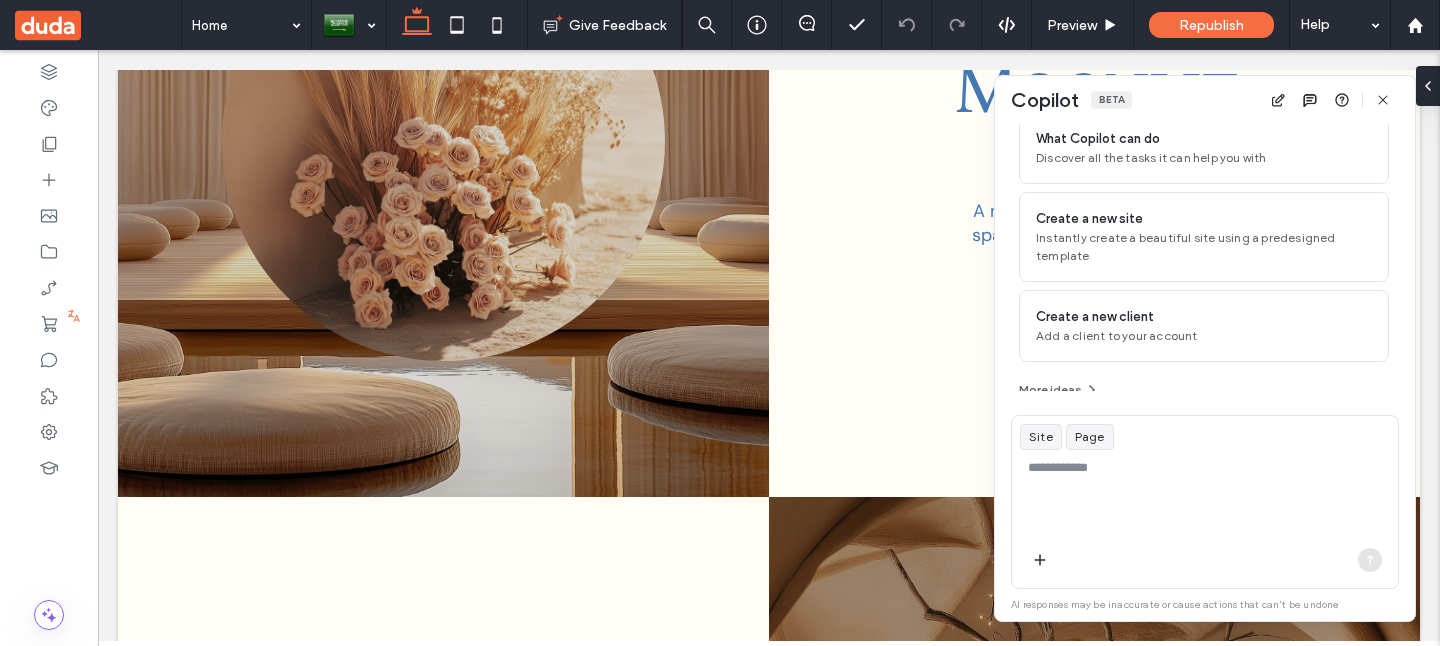 scroll, scrollTop: 134, scrollLeft: 0, axis: vertical 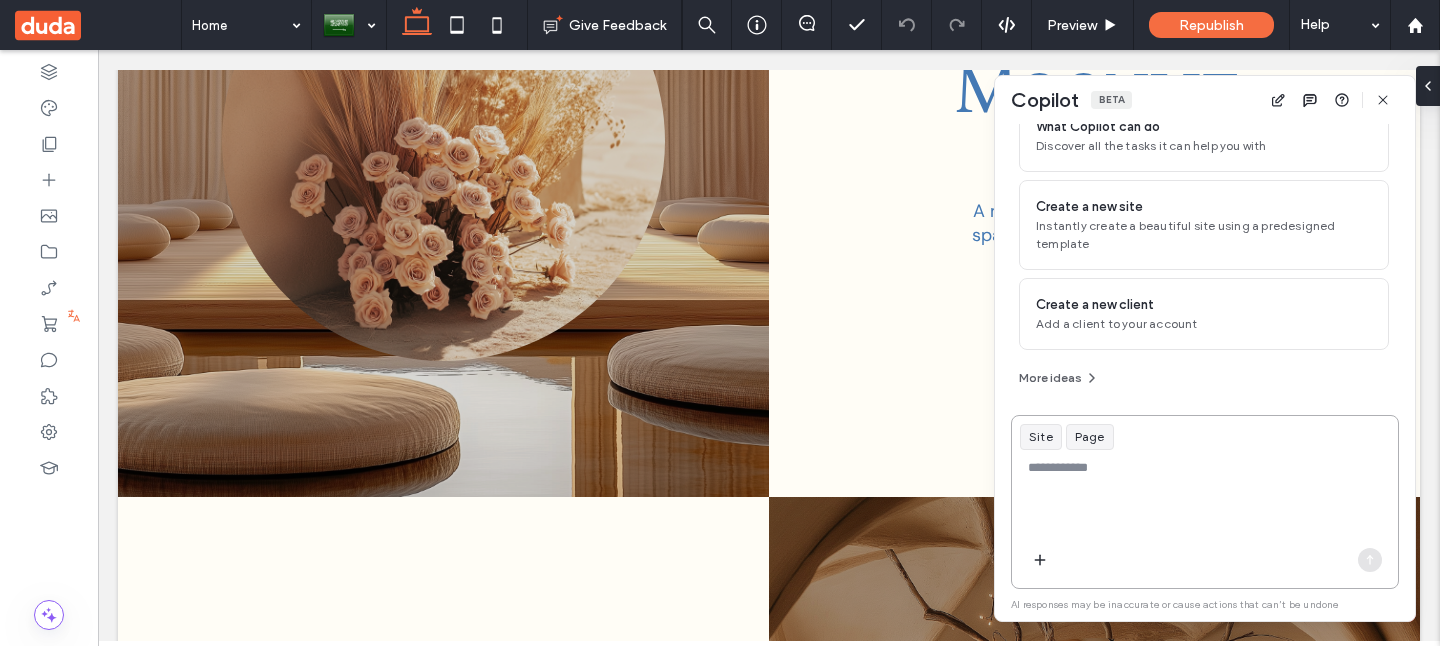 click at bounding box center (1205, 497) 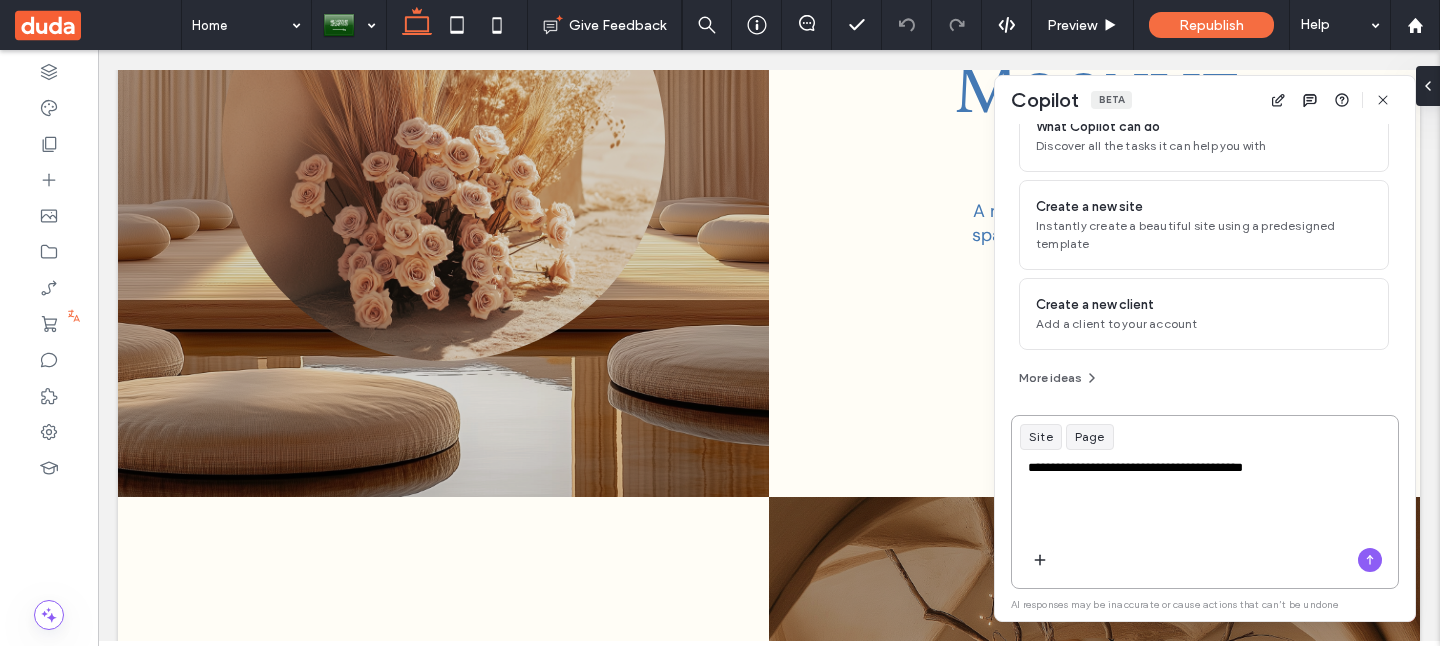 type on "**********" 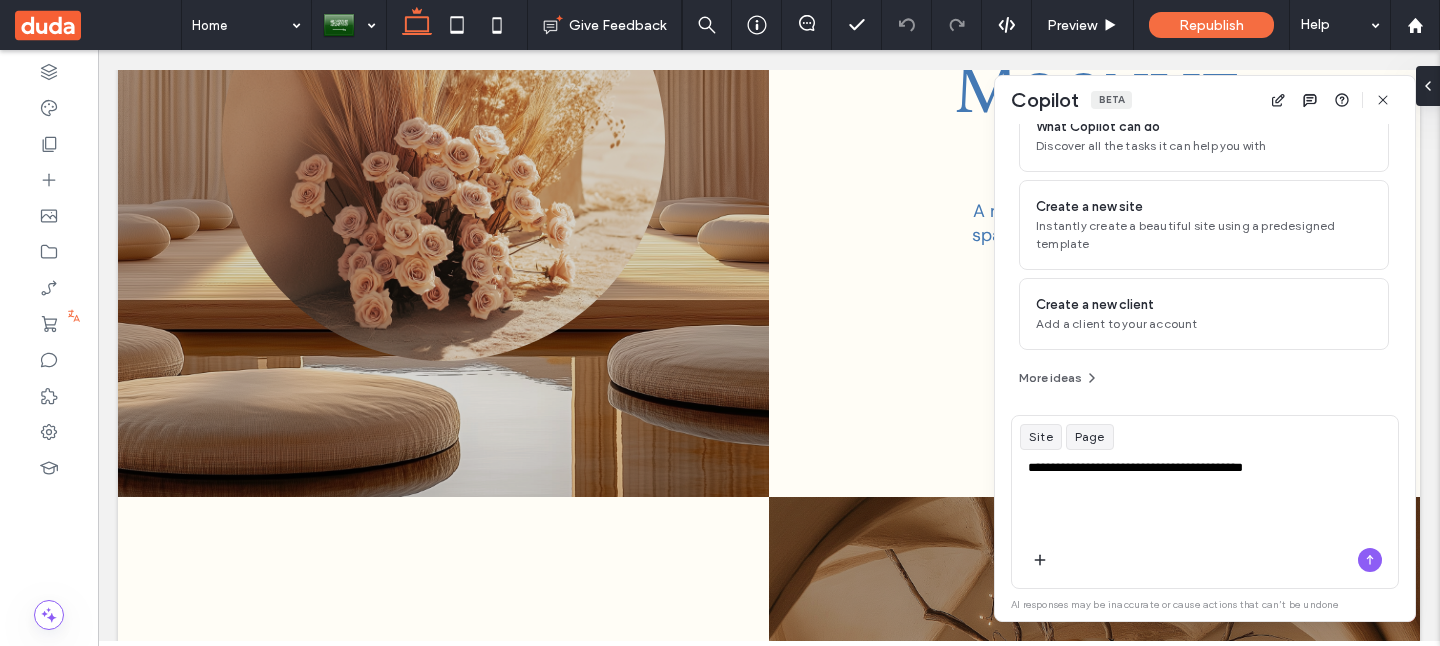 click at bounding box center [1205, 564] 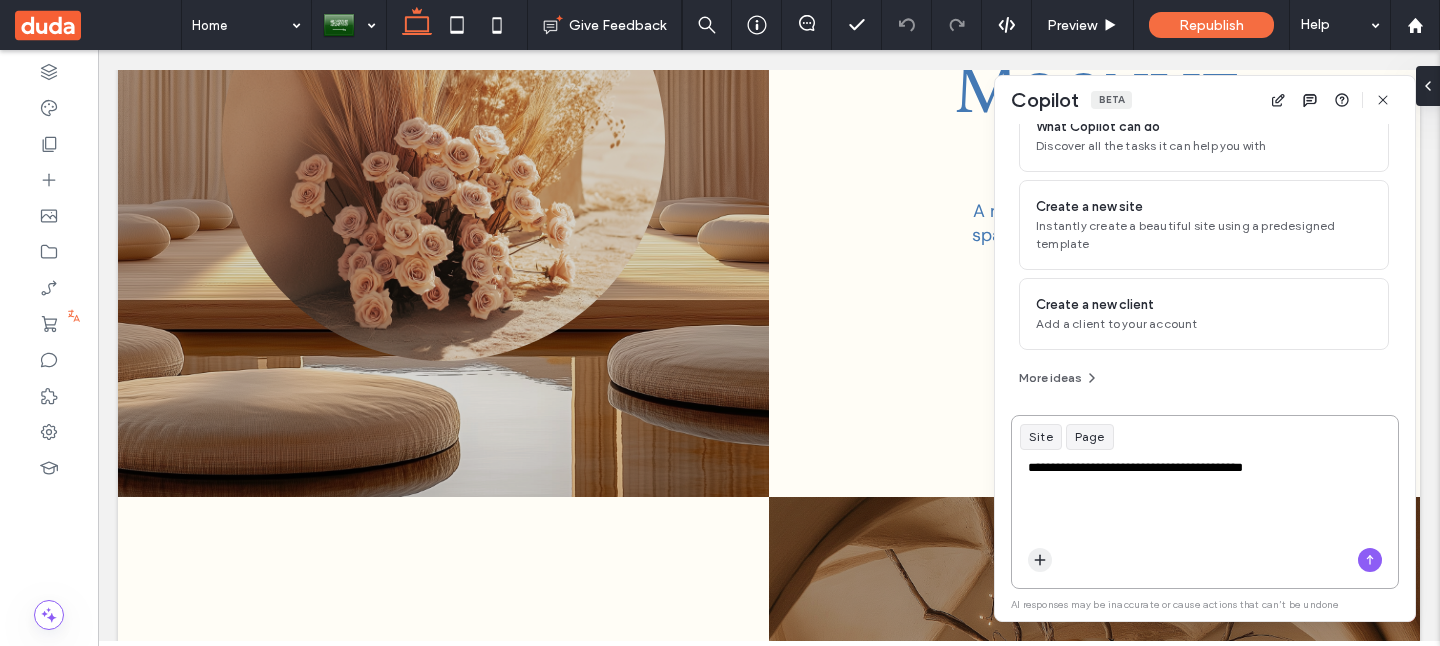 click 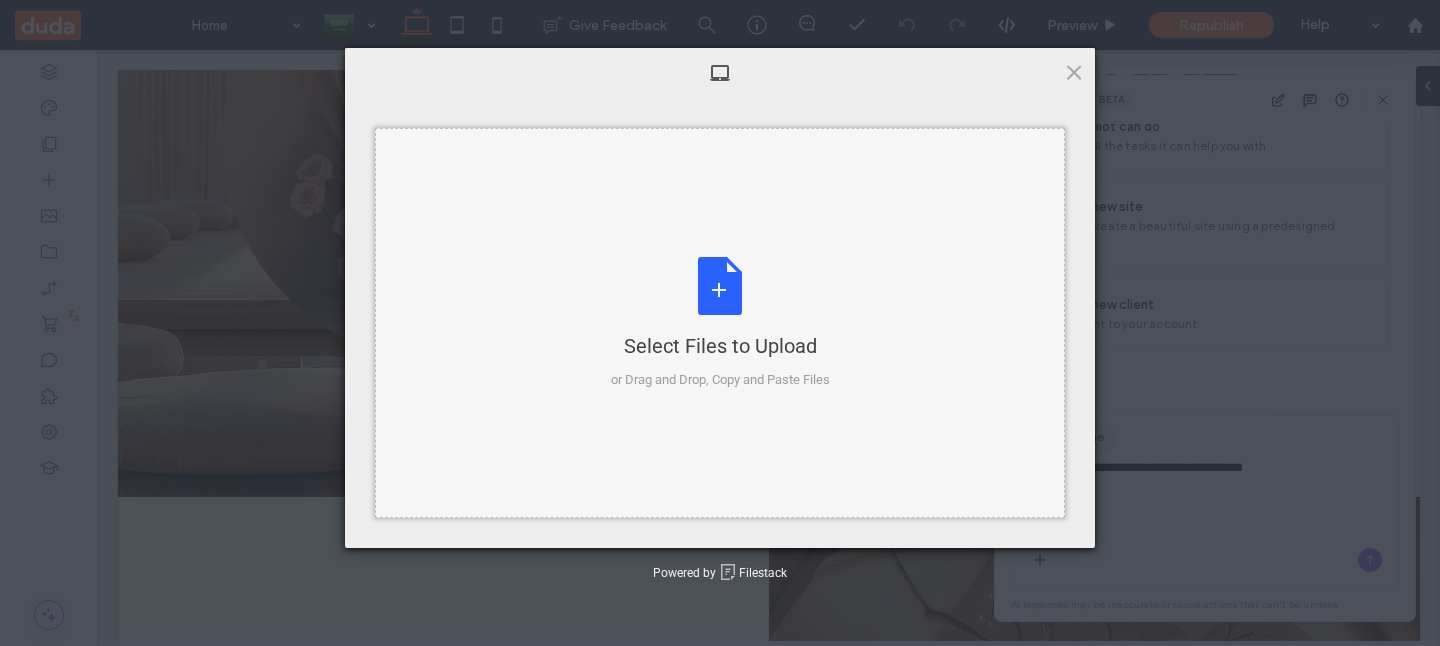 click on "Select Files to Upload
or Drag and Drop, Copy and Paste Files" at bounding box center [720, 323] 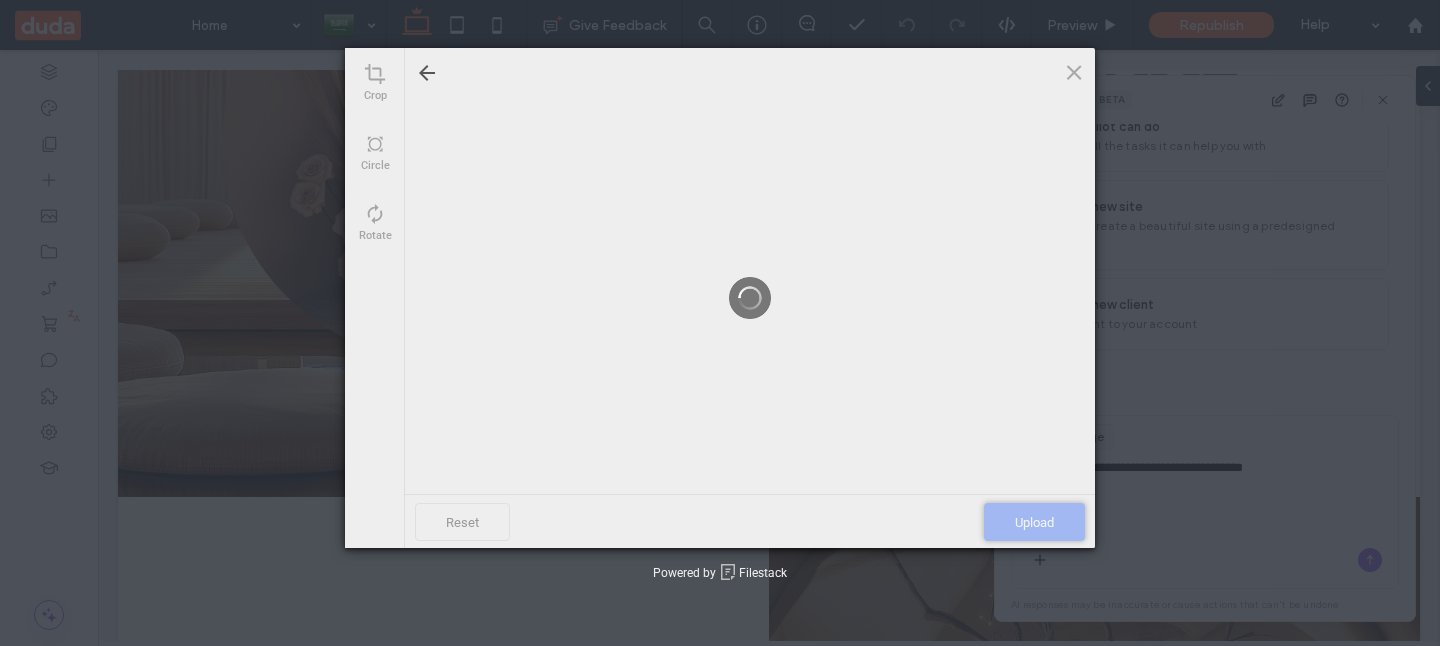 click on "Upload" at bounding box center (1034, 522) 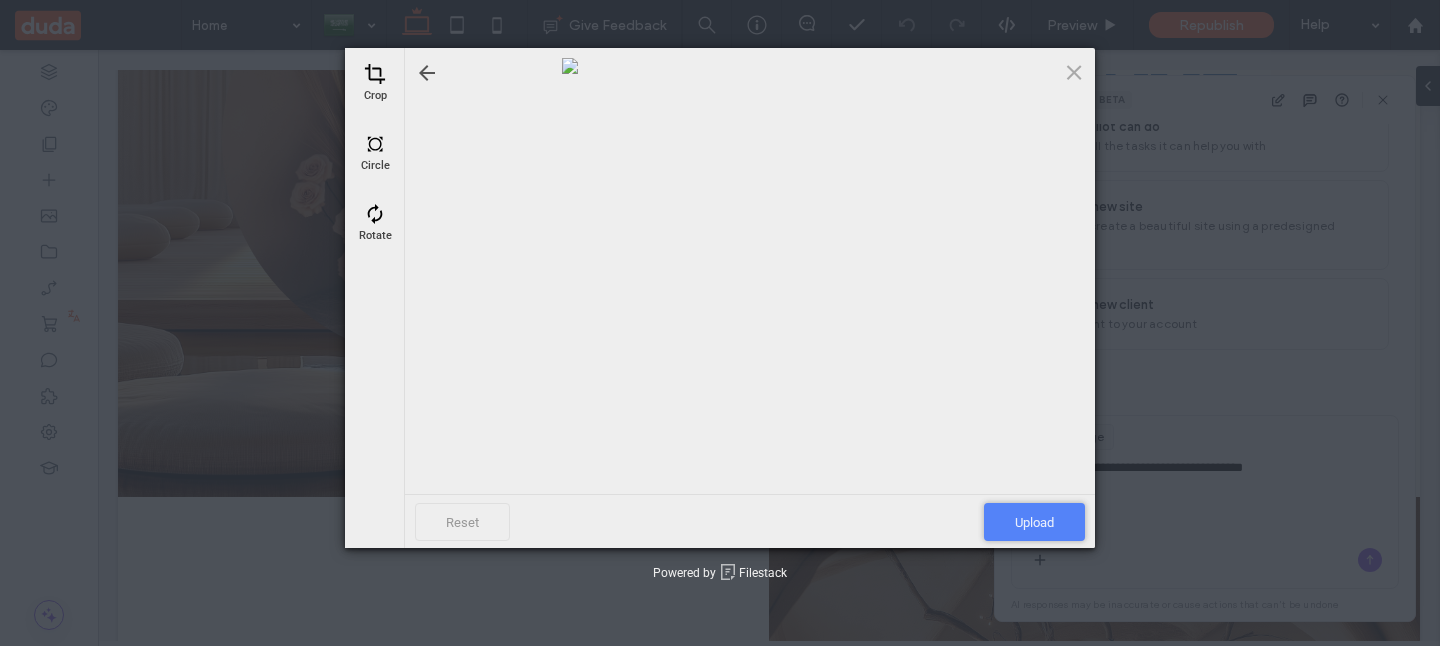 click on "Upload" at bounding box center [1034, 522] 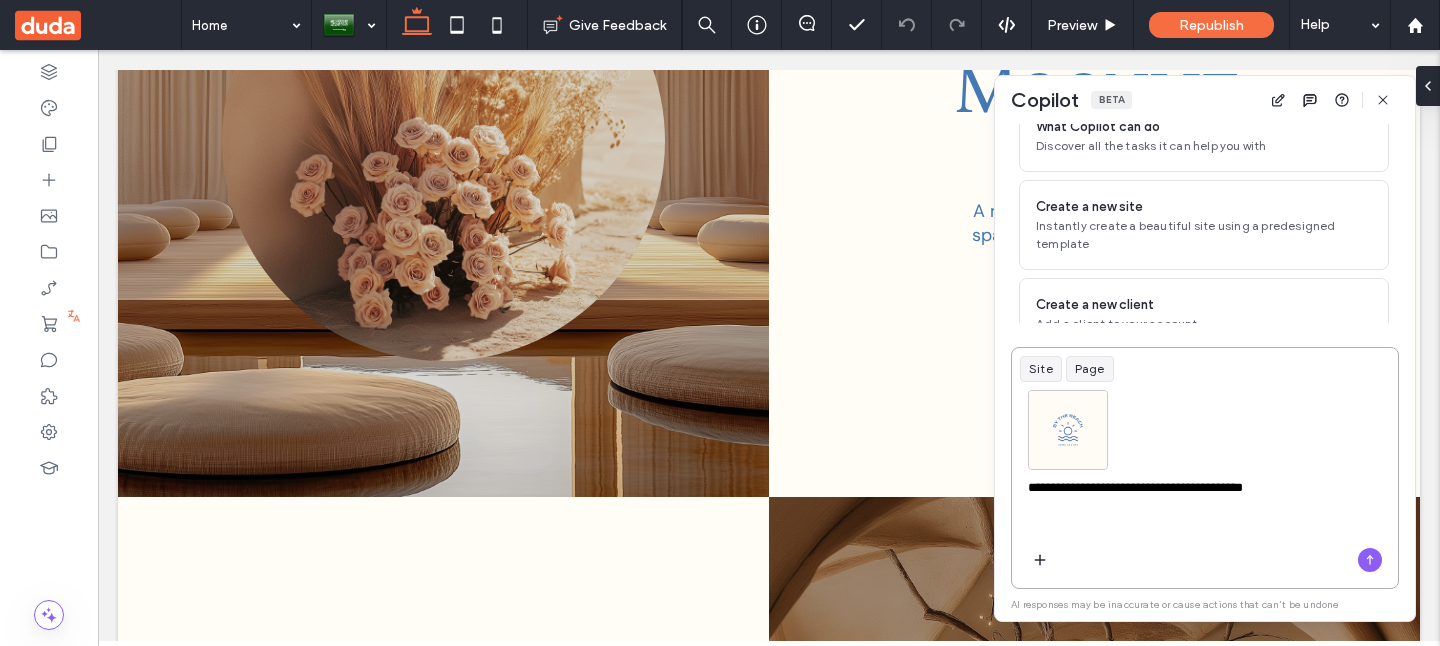 click on "**********" at bounding box center (1205, 517) 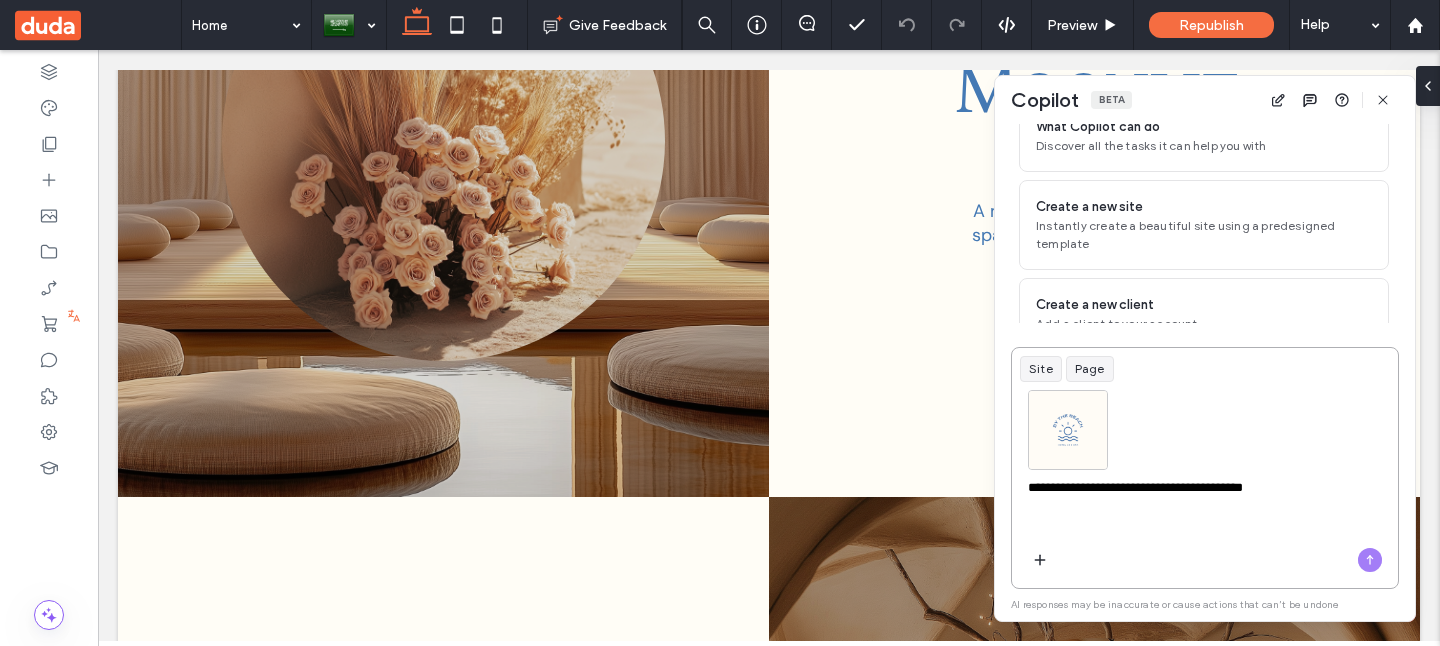 click 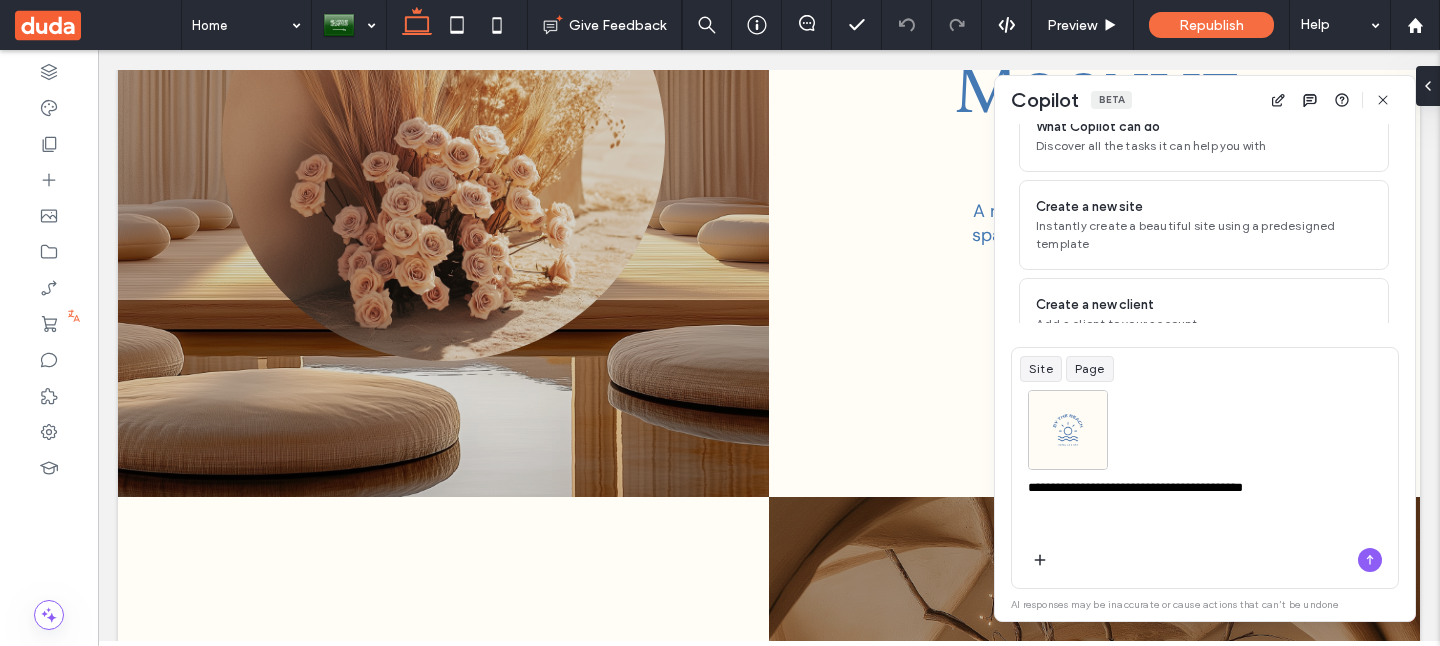 type 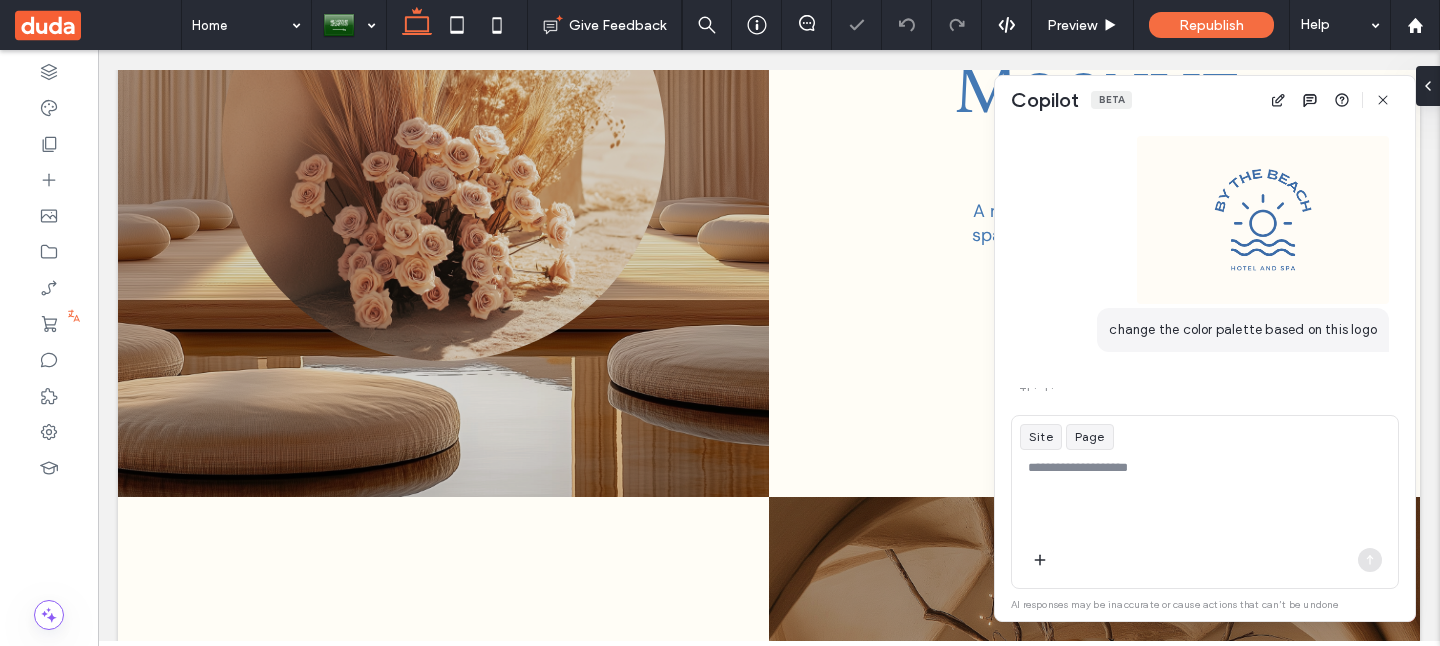 scroll, scrollTop: 432, scrollLeft: 0, axis: vertical 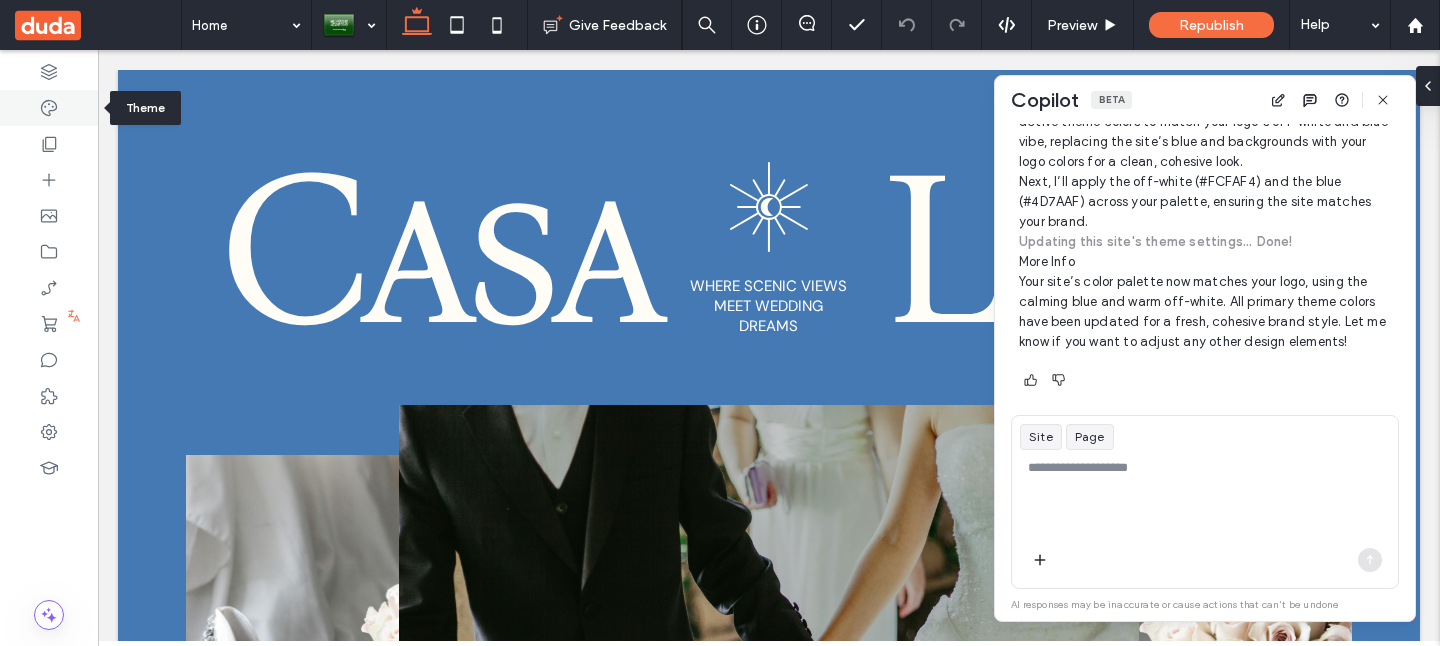 click 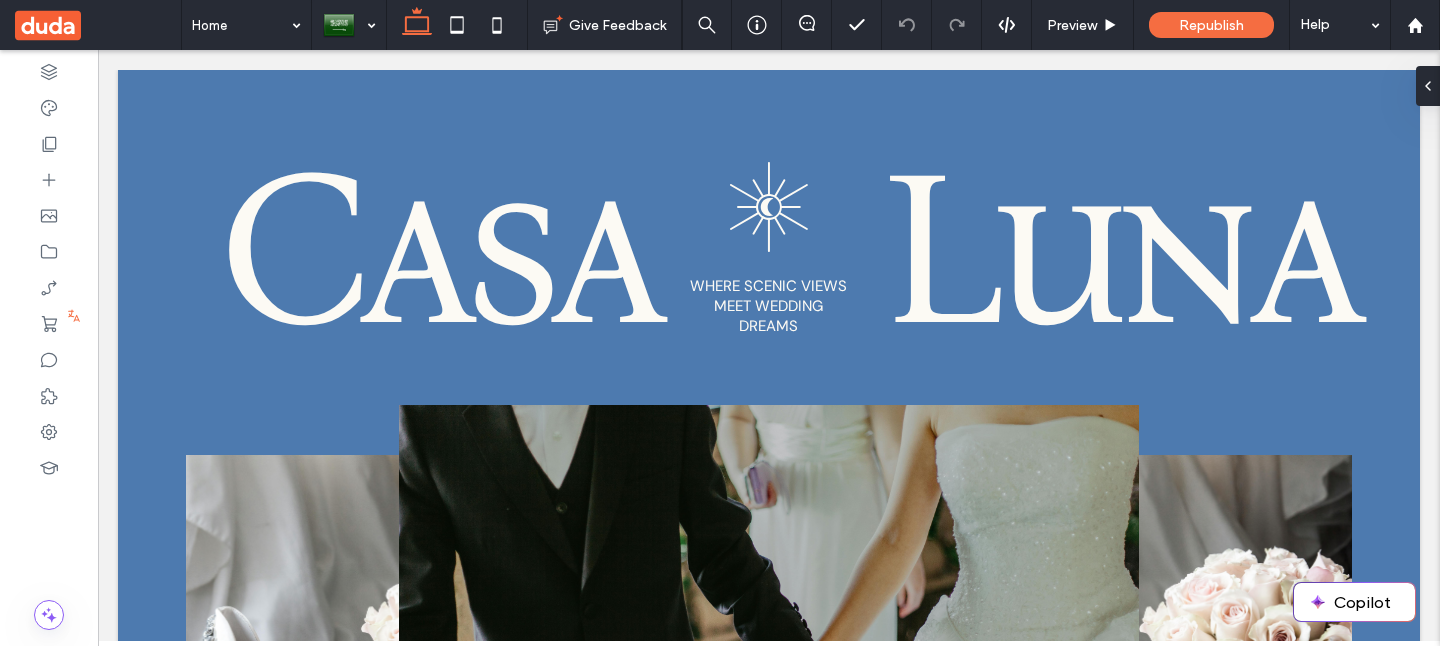 scroll, scrollTop: 3098, scrollLeft: 0, axis: vertical 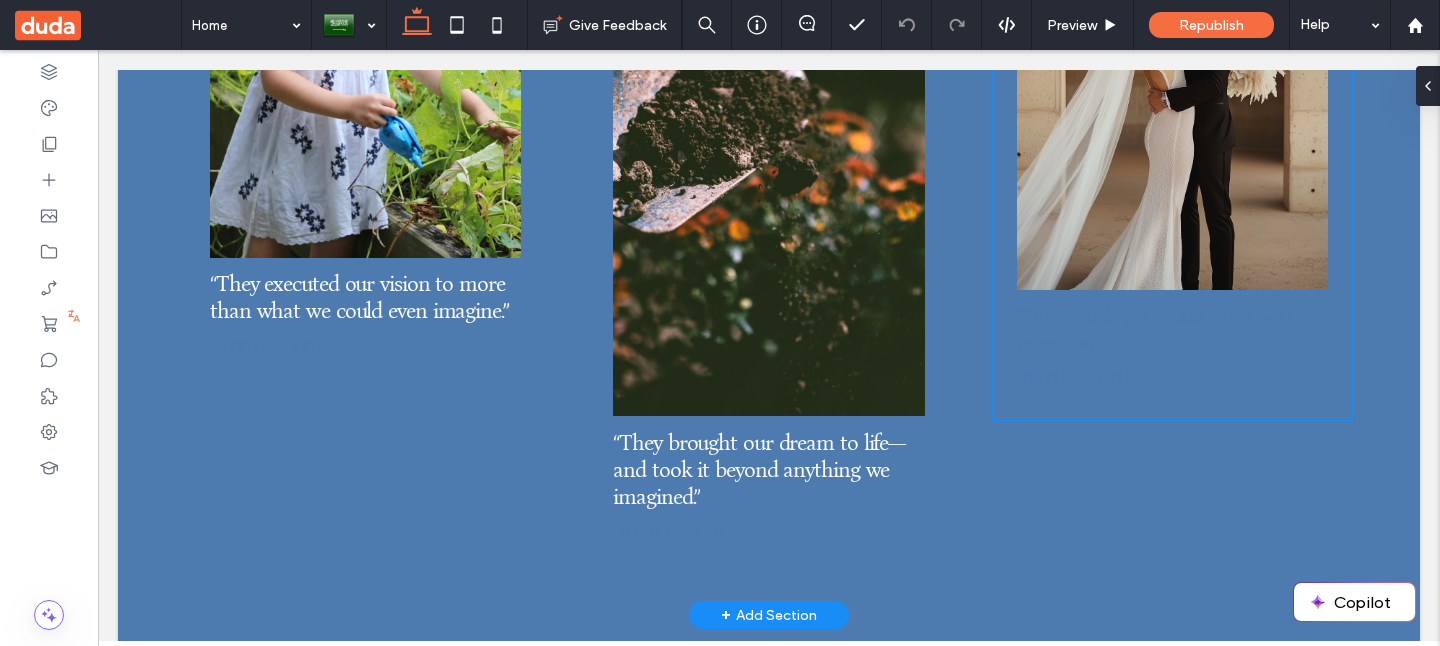 click on "[FIRST] & [LAST]" at bounding box center [1073, 378] 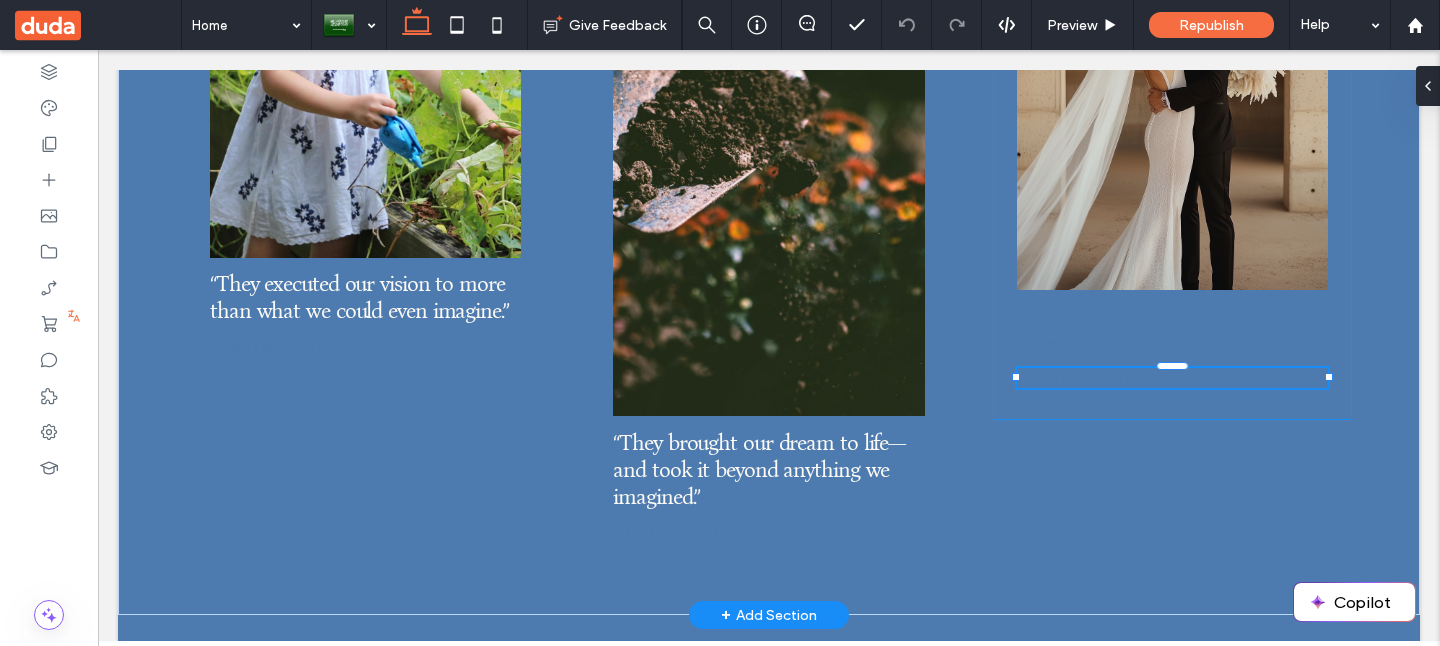 click on "[FIRST] & [LAST]" at bounding box center [1172, 378] 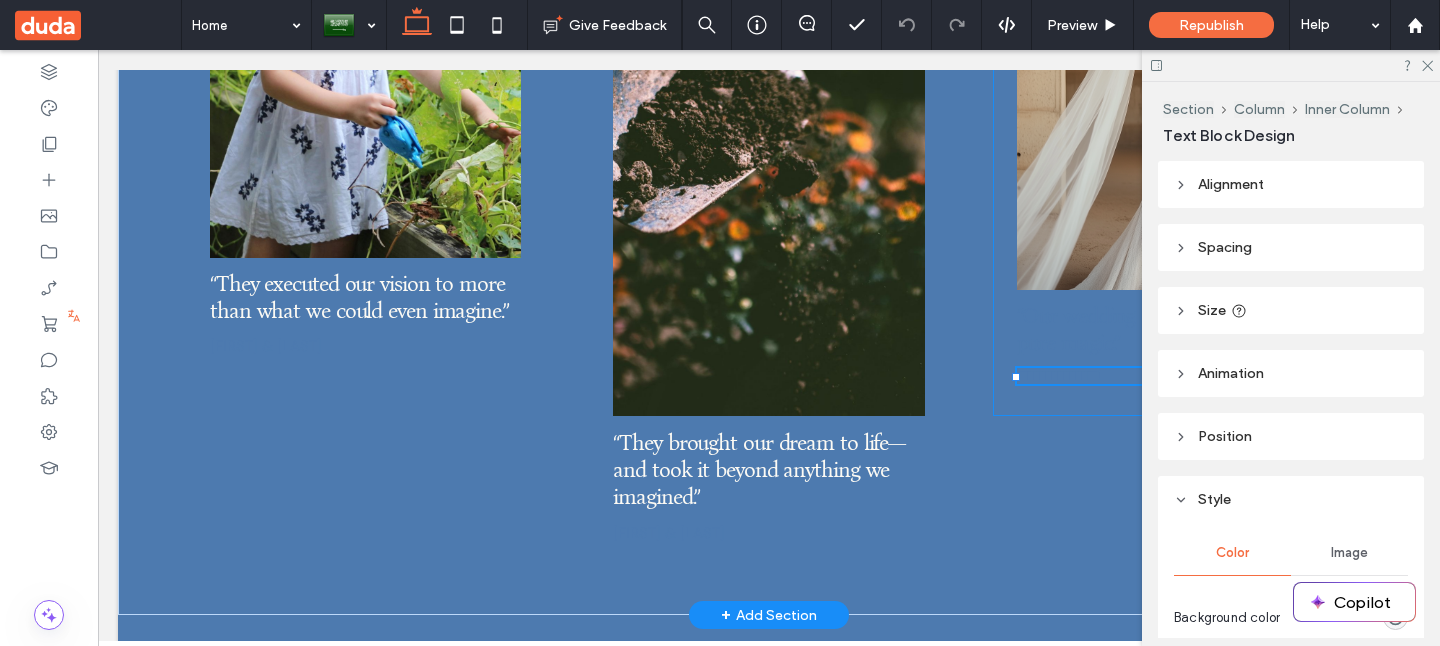 type on "*******" 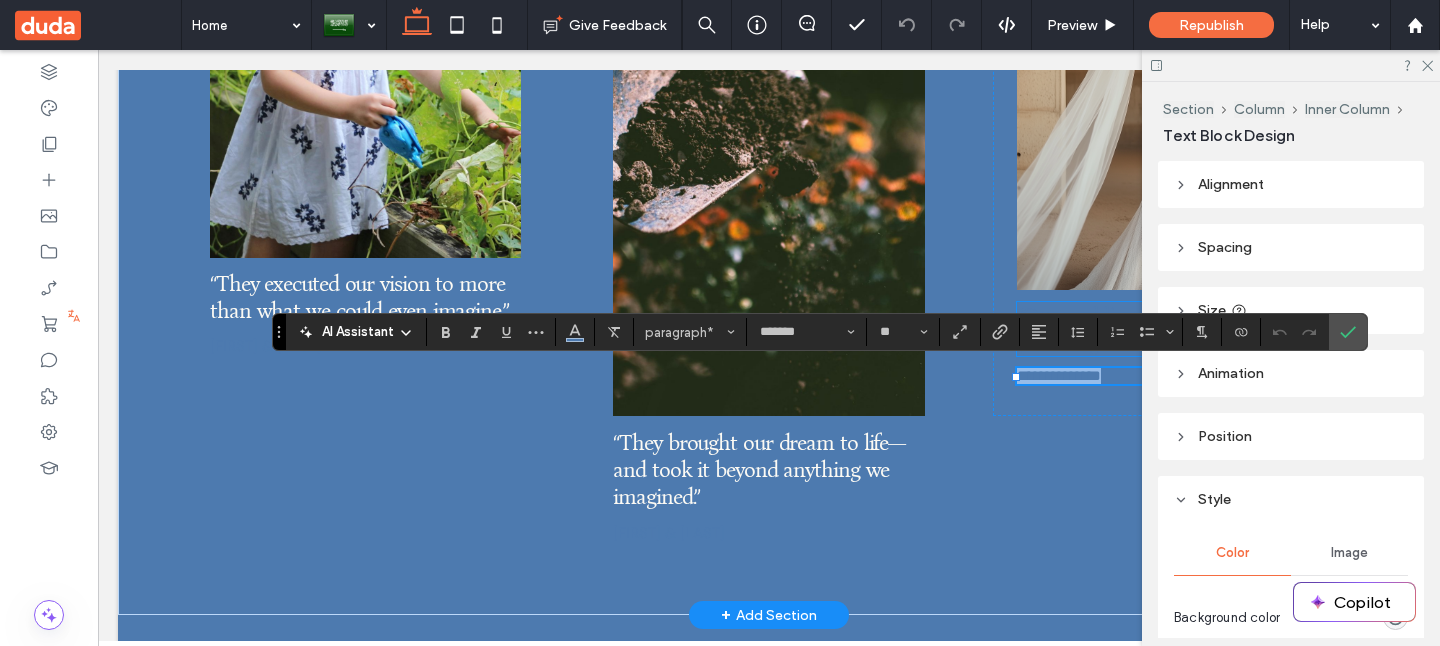click on "“Our wedding at Casa Luna was pure magic.”" at bounding box center [1155, 329] 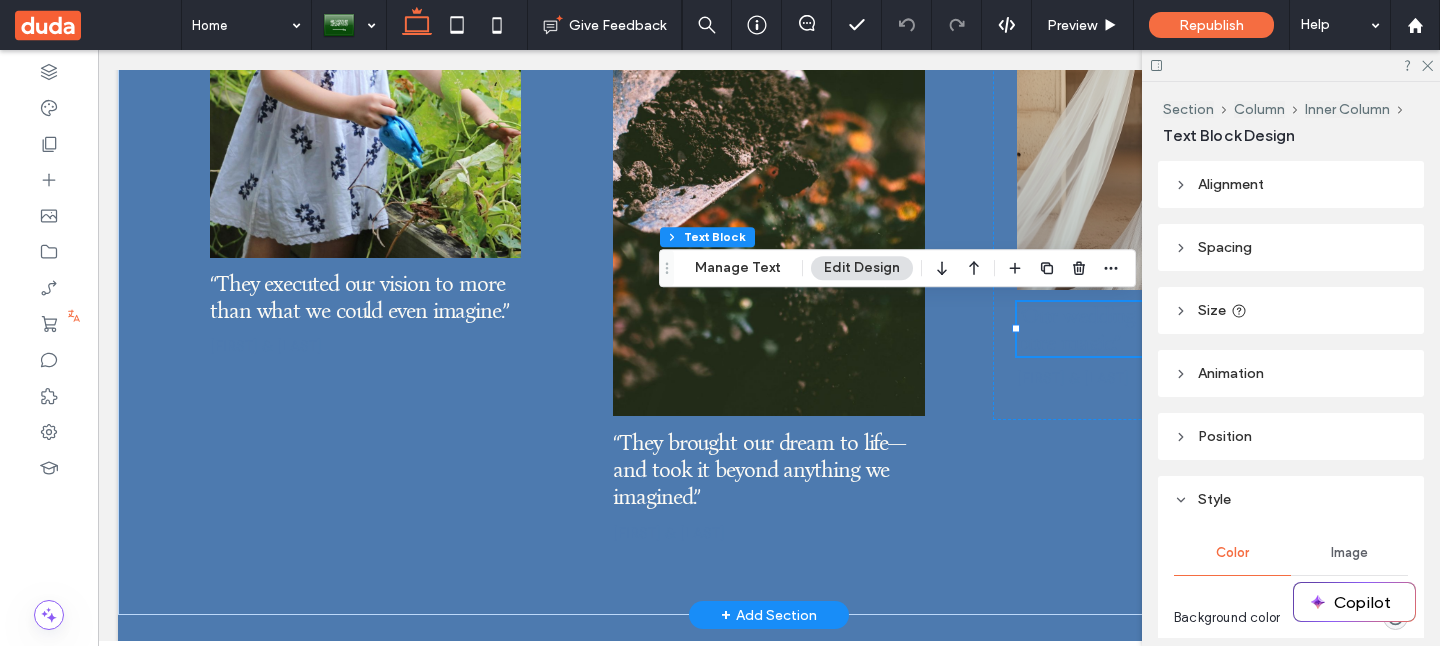 click on "“Our wedding at Casa Luna was pure magic.”" at bounding box center (1155, 329) 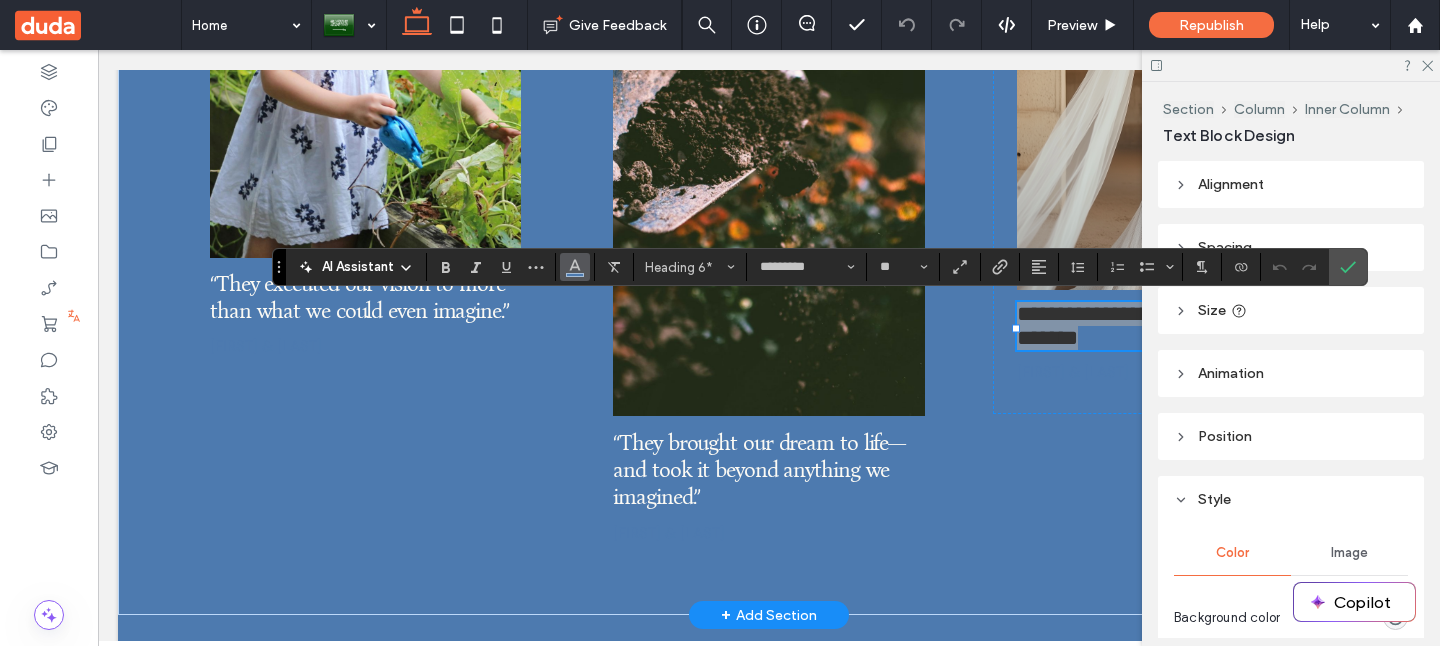 click 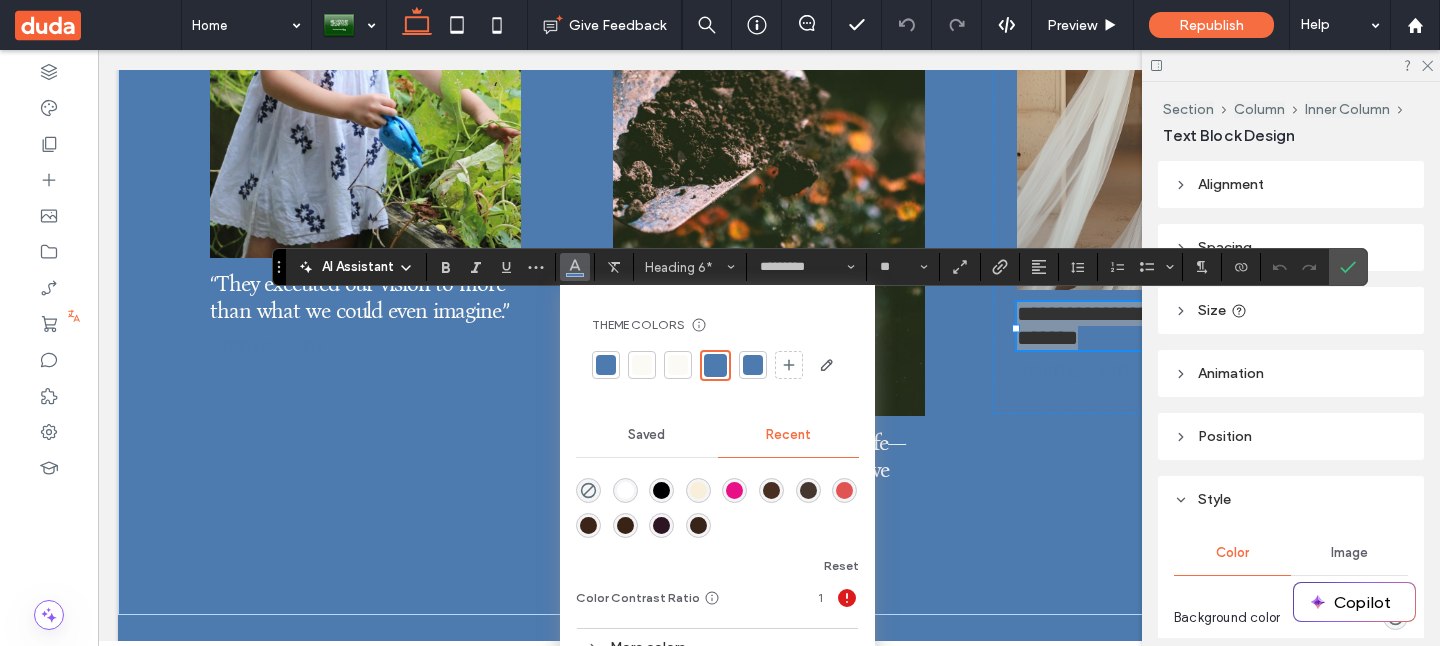 click at bounding box center [642, 365] 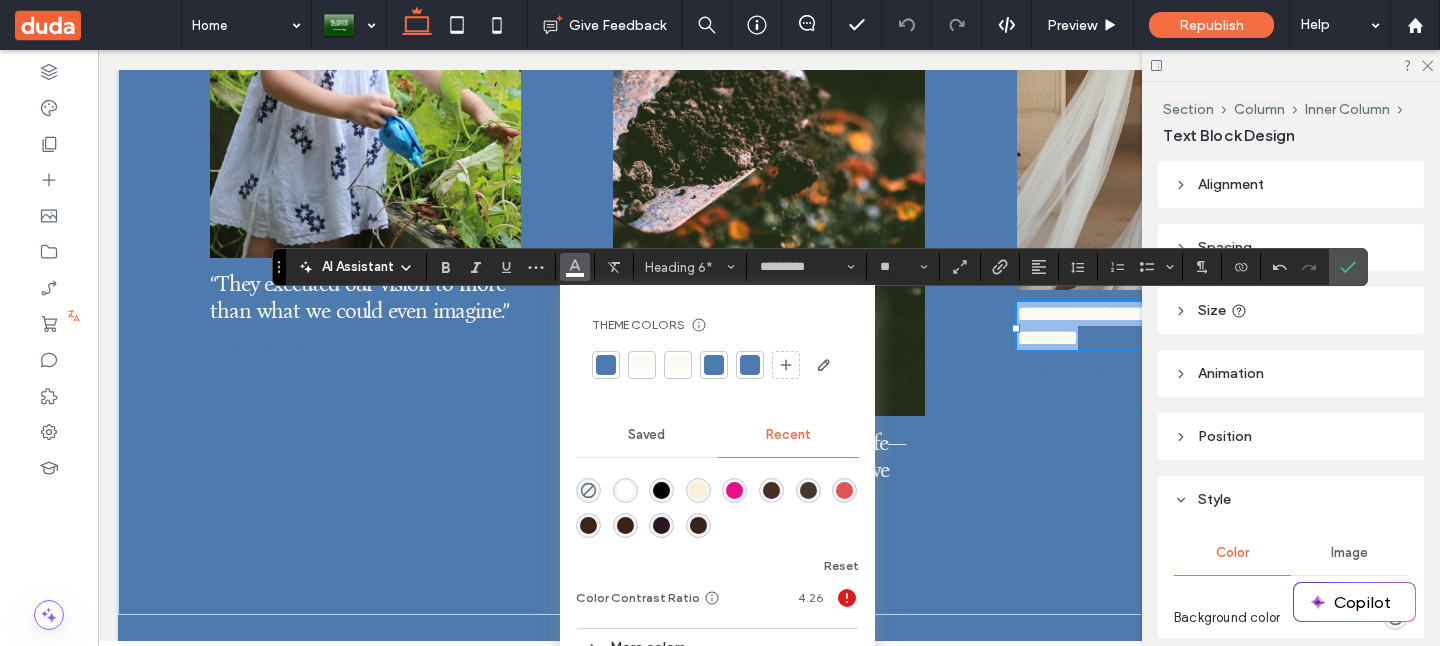 click on "**********" at bounding box center (1172, 117) 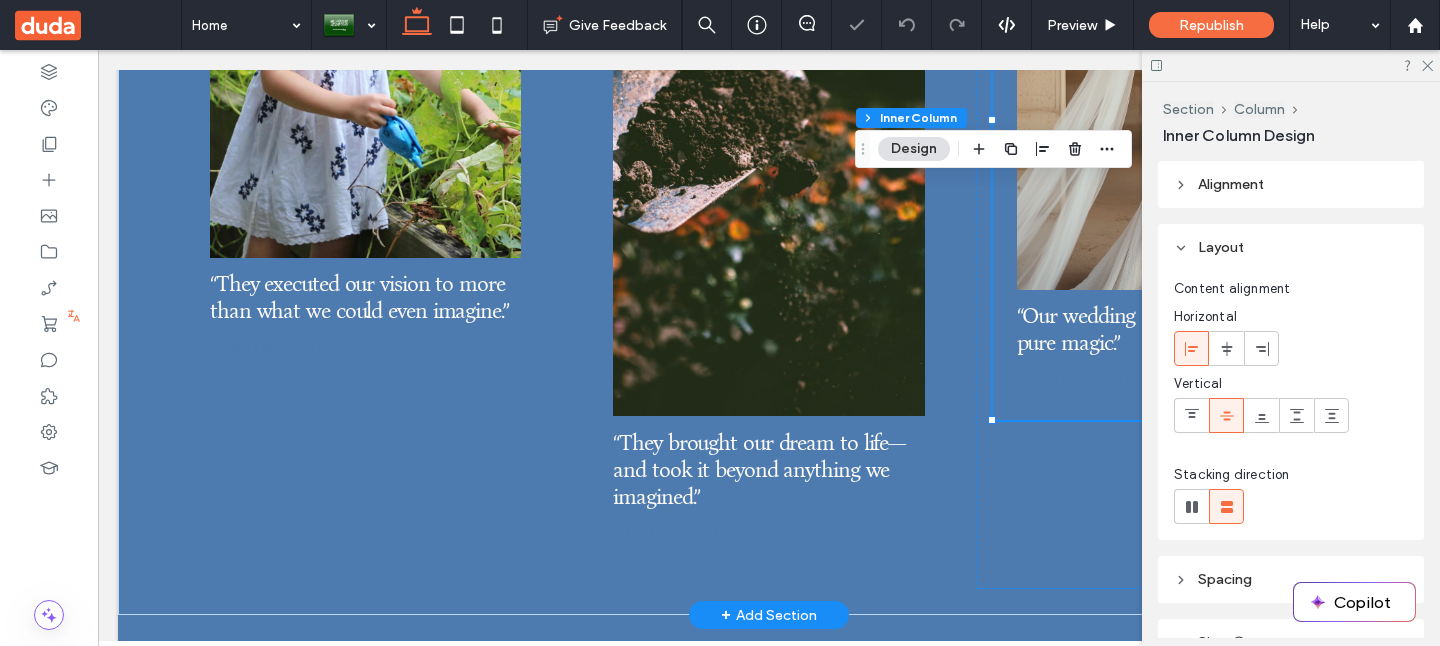 click on "“Our wedding at Casa Luna was pure magic.”
[FIRST] & [LAST]" at bounding box center (1172, 120) 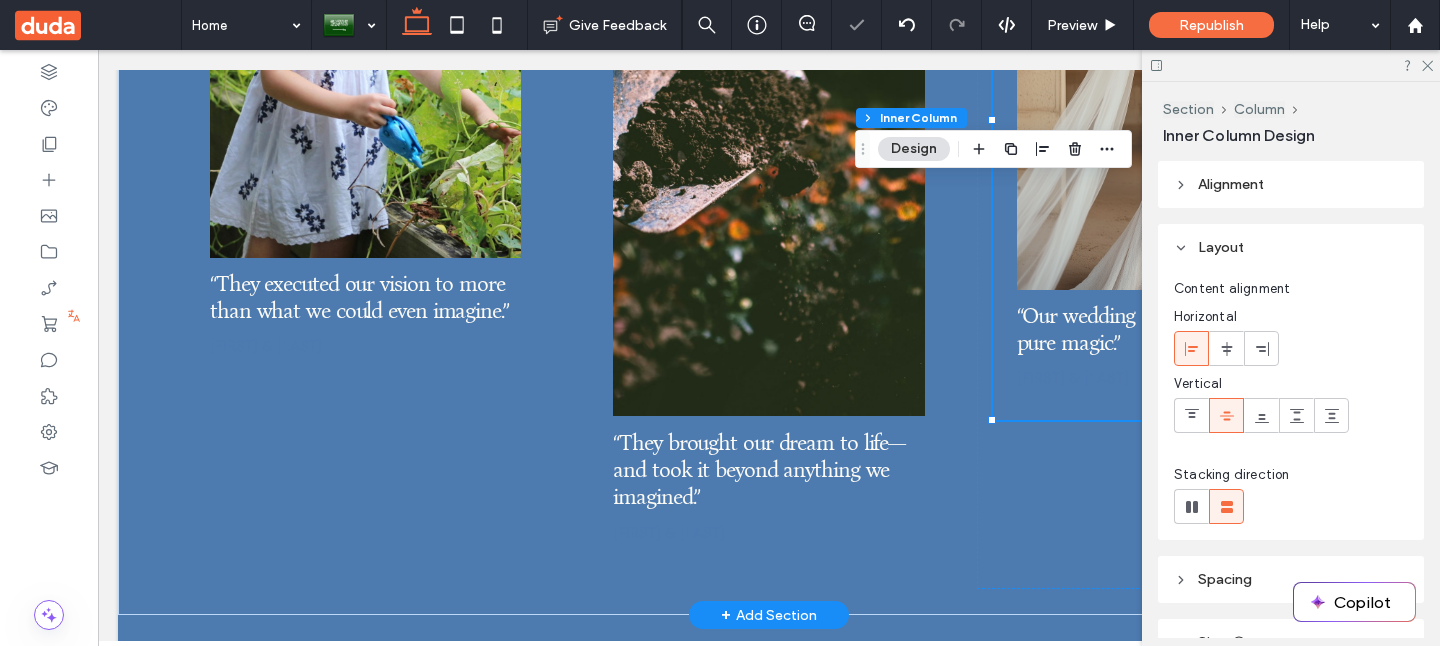 click on "“Our wedding at Casa Luna was pure magic.”
[FIRST] & [LAST]" at bounding box center [1172, 120] 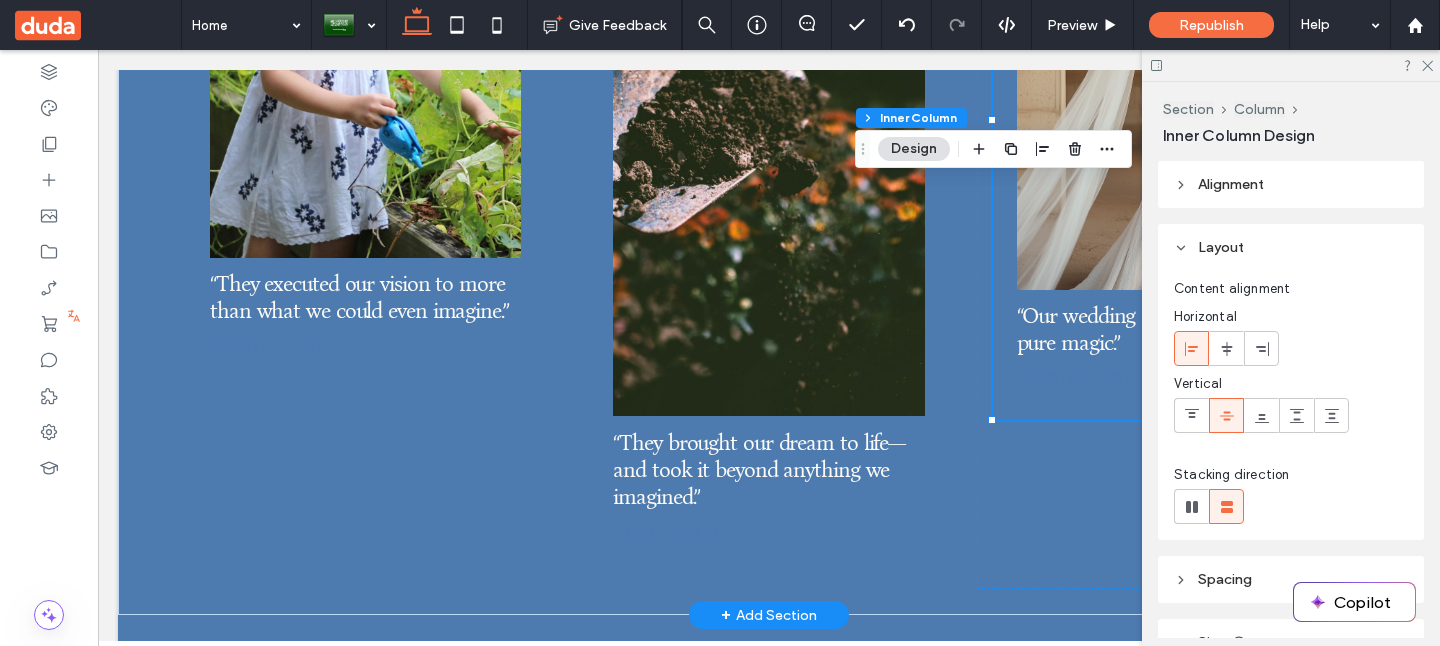click on "“Our wedding at Casa Luna was pure magic.”
[FIRST] & [LAST]" at bounding box center [1172, 120] 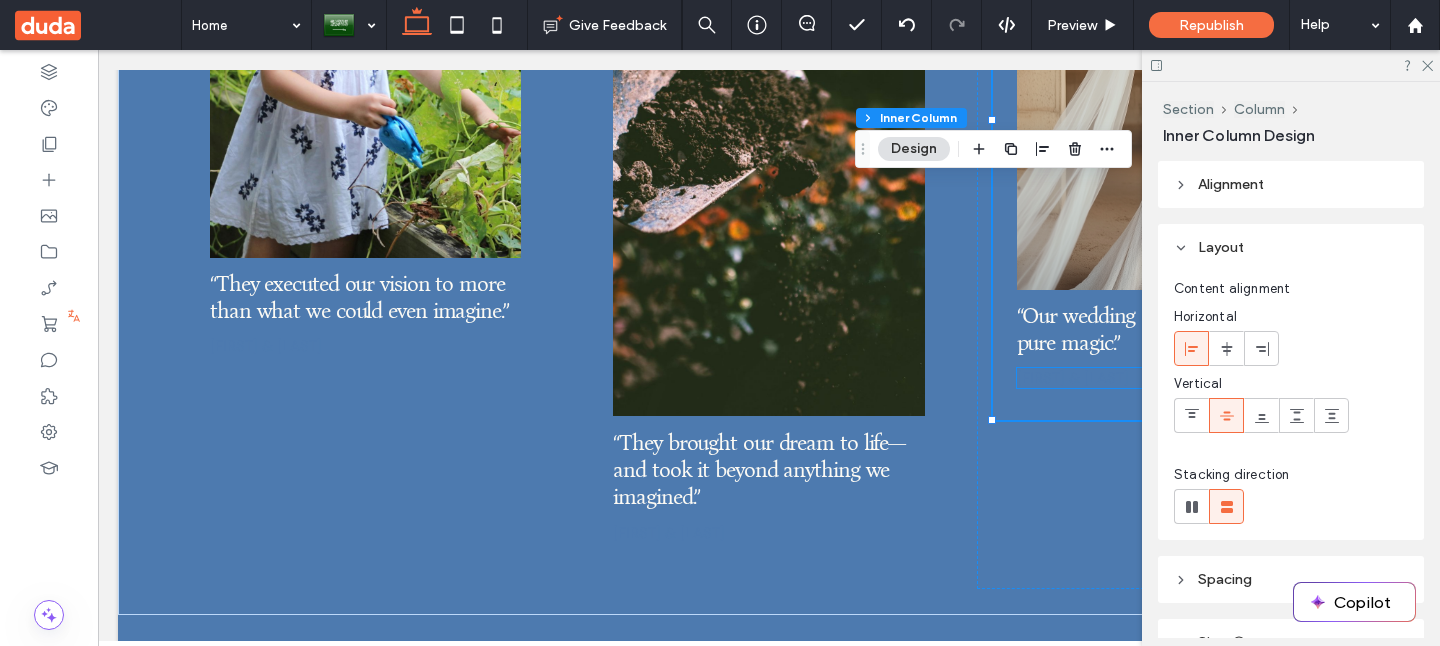 click on "[FIRST] & [LAST]" at bounding box center (1073, 378) 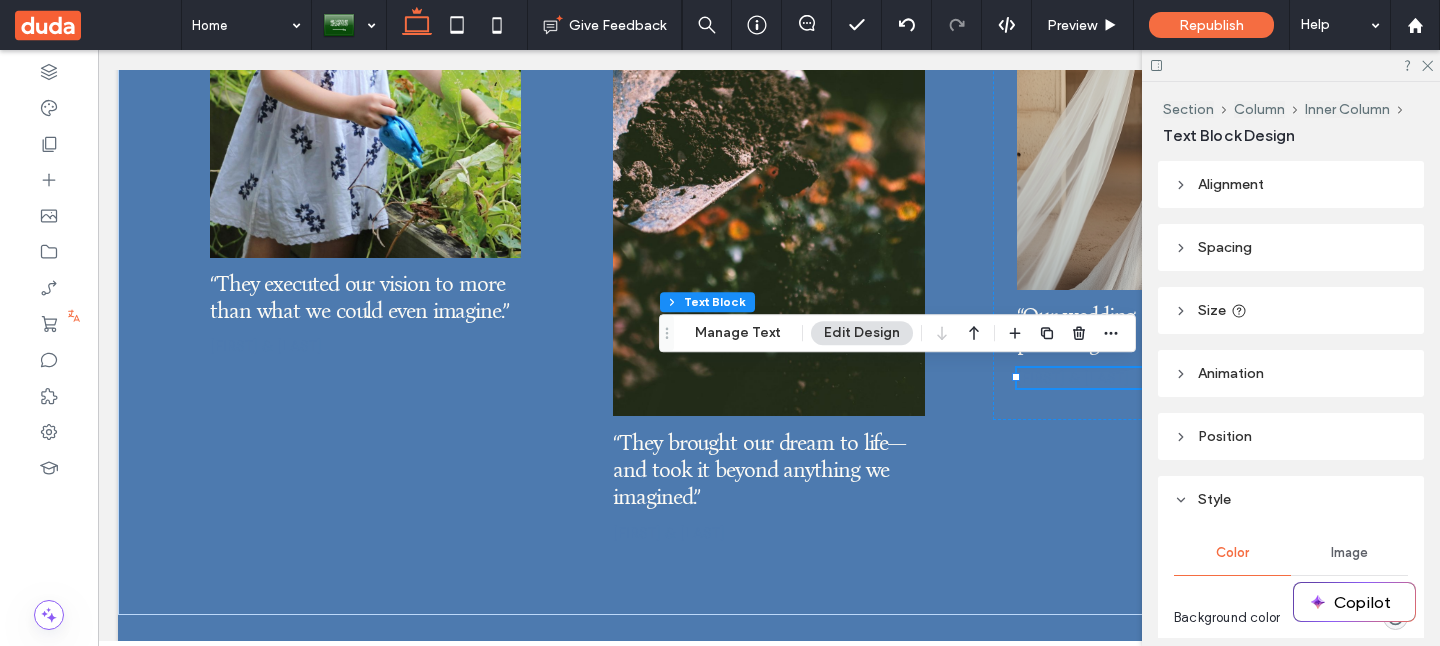 click on "[FIRST] & [LAST]" at bounding box center (1073, 378) 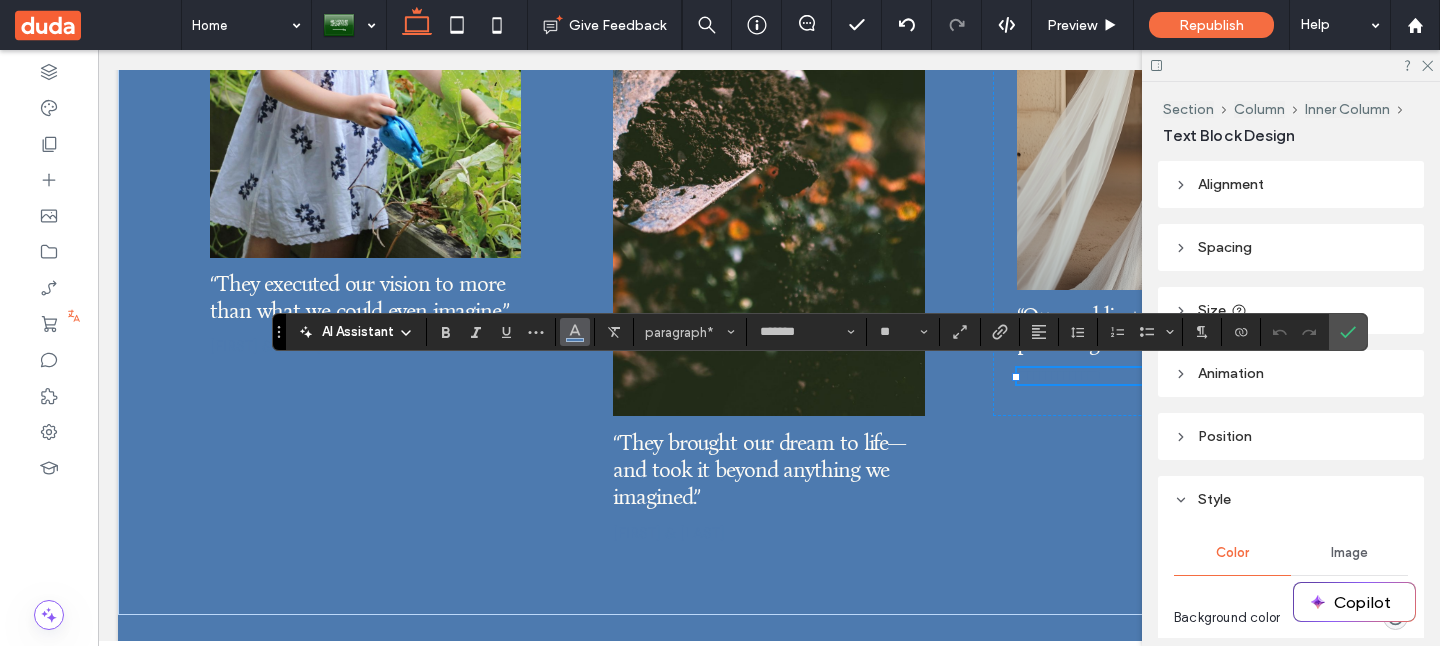click 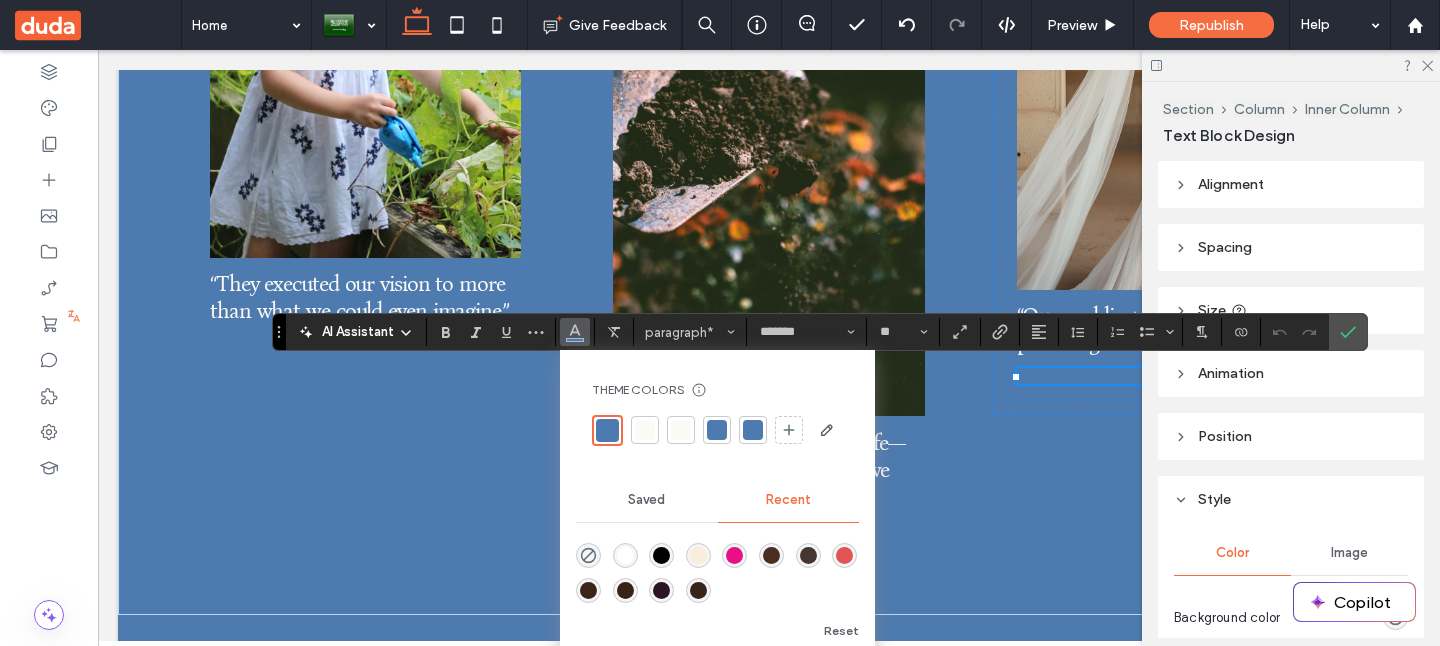 click at bounding box center [645, 430] 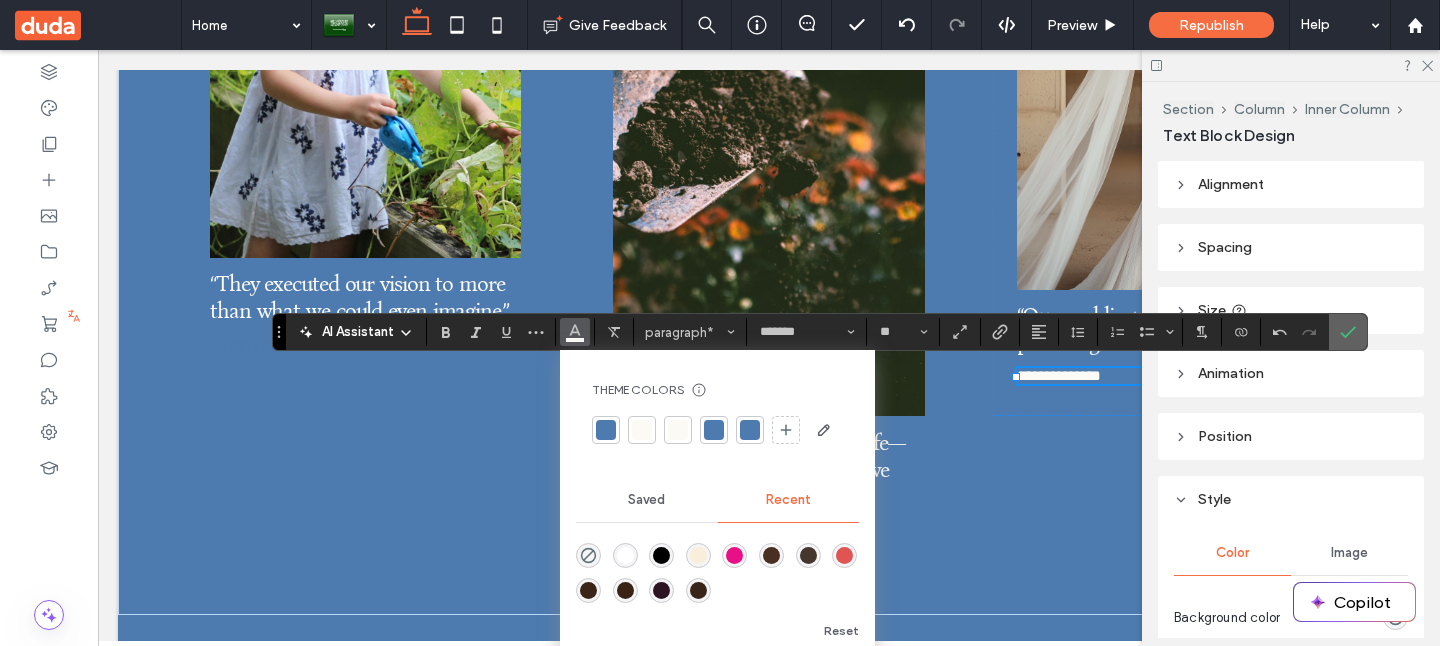 click 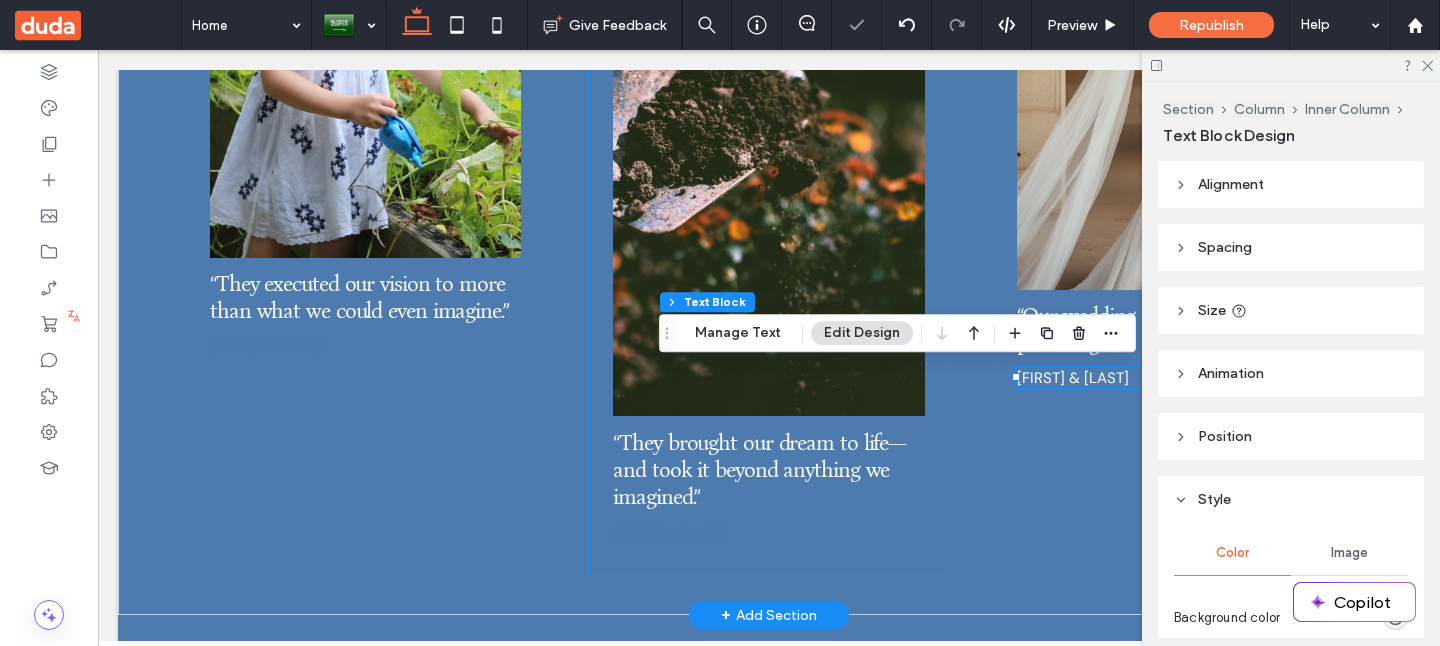 click on "“They brought our dream to life—and took it beyond anything we imagined.”
[FIRST] & [LAST]" at bounding box center (768, 261) 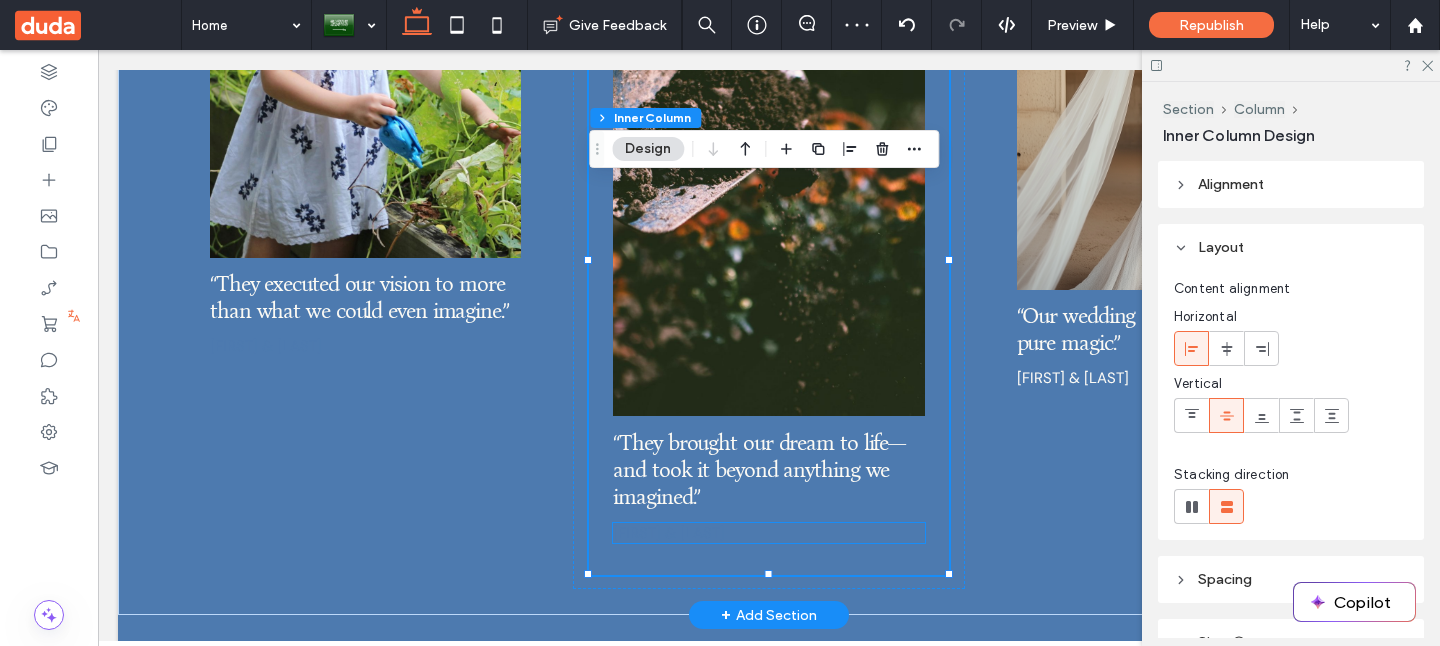 click on "[FIRST] & [LAST]" at bounding box center [669, 533] 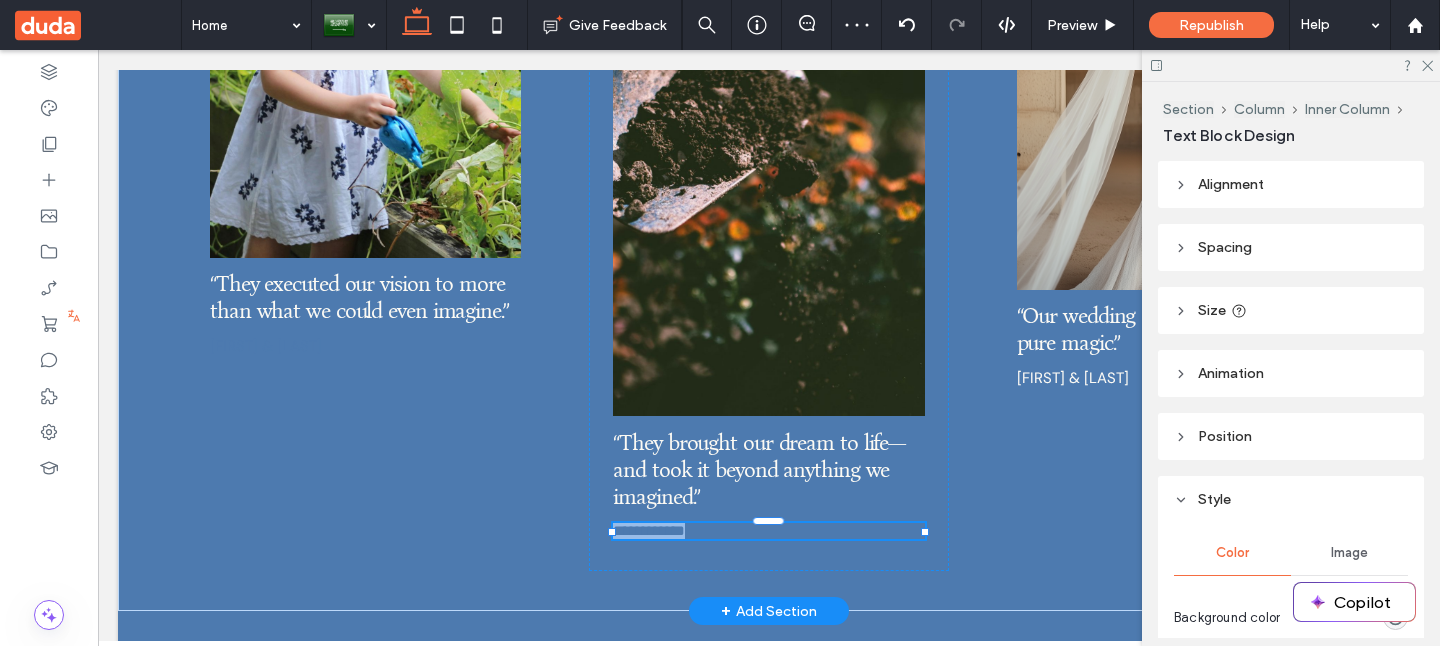 click on "**********" at bounding box center [649, 530] 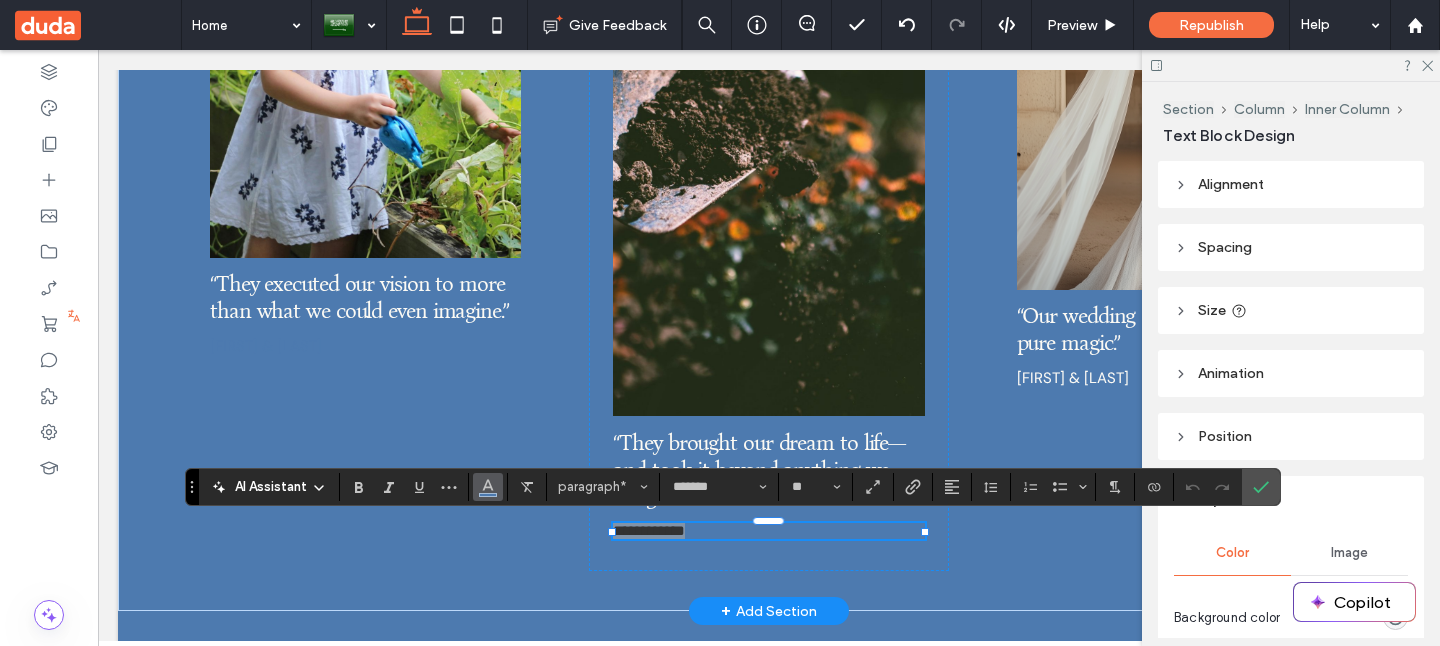click at bounding box center [488, 485] 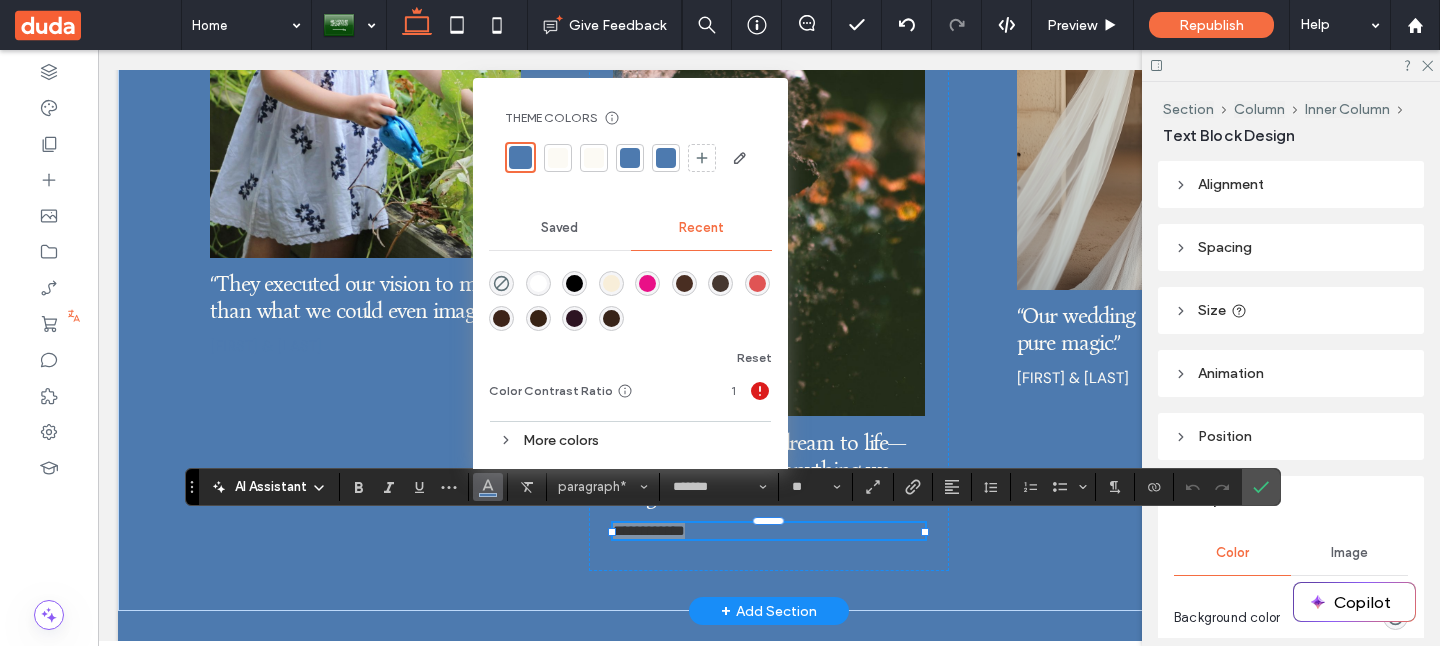 click at bounding box center (558, 158) 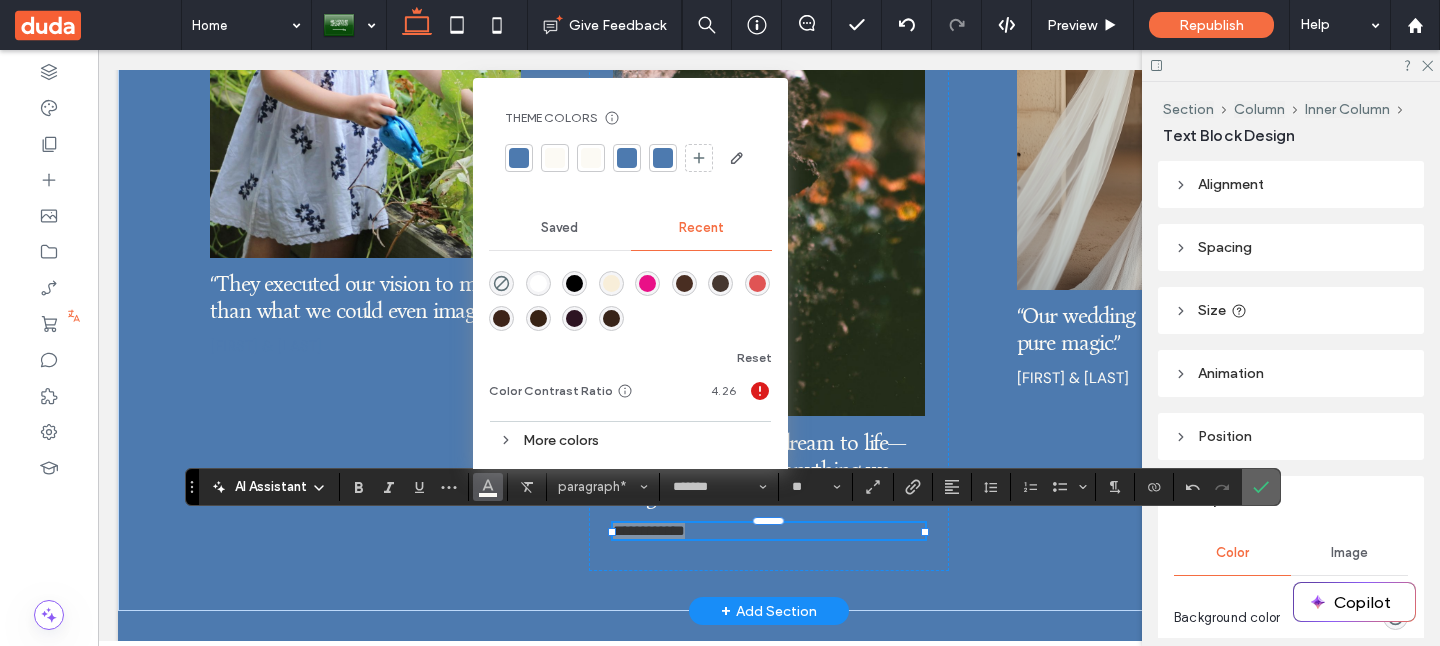 click 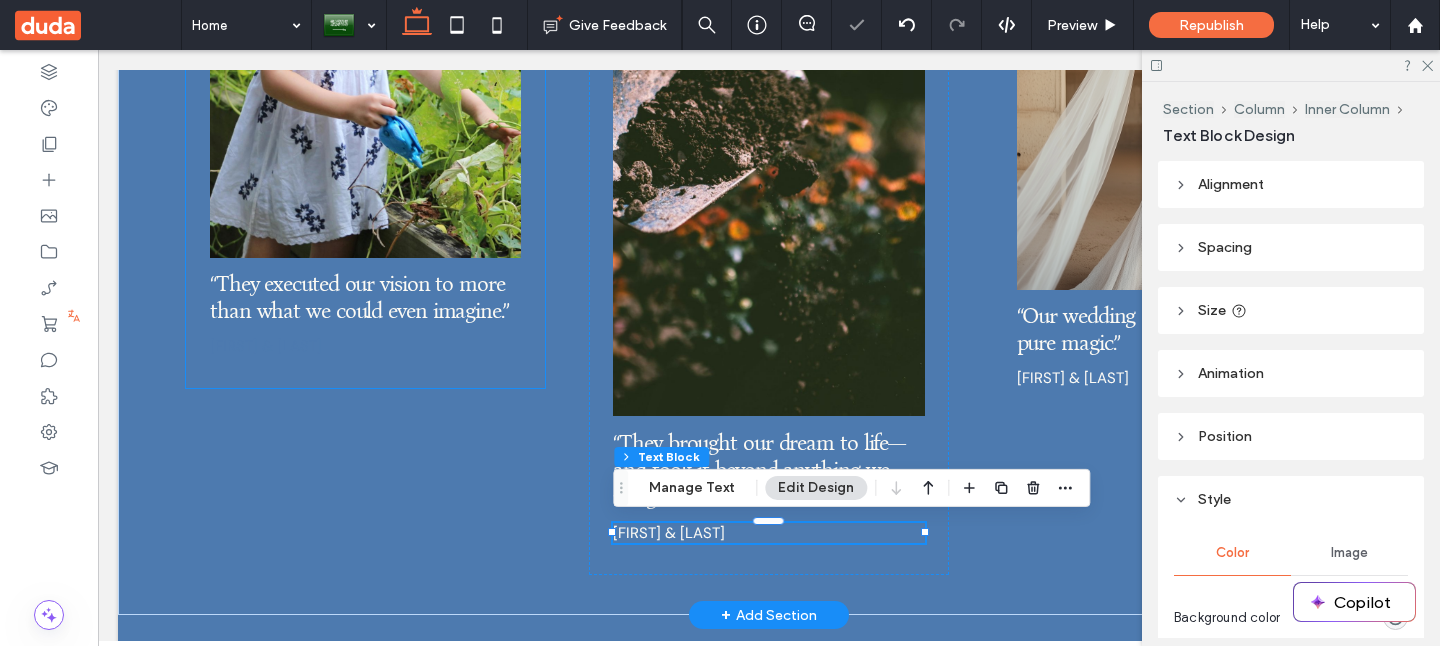 click on "[FIRST] & [LAST]" at bounding box center (365, 346) 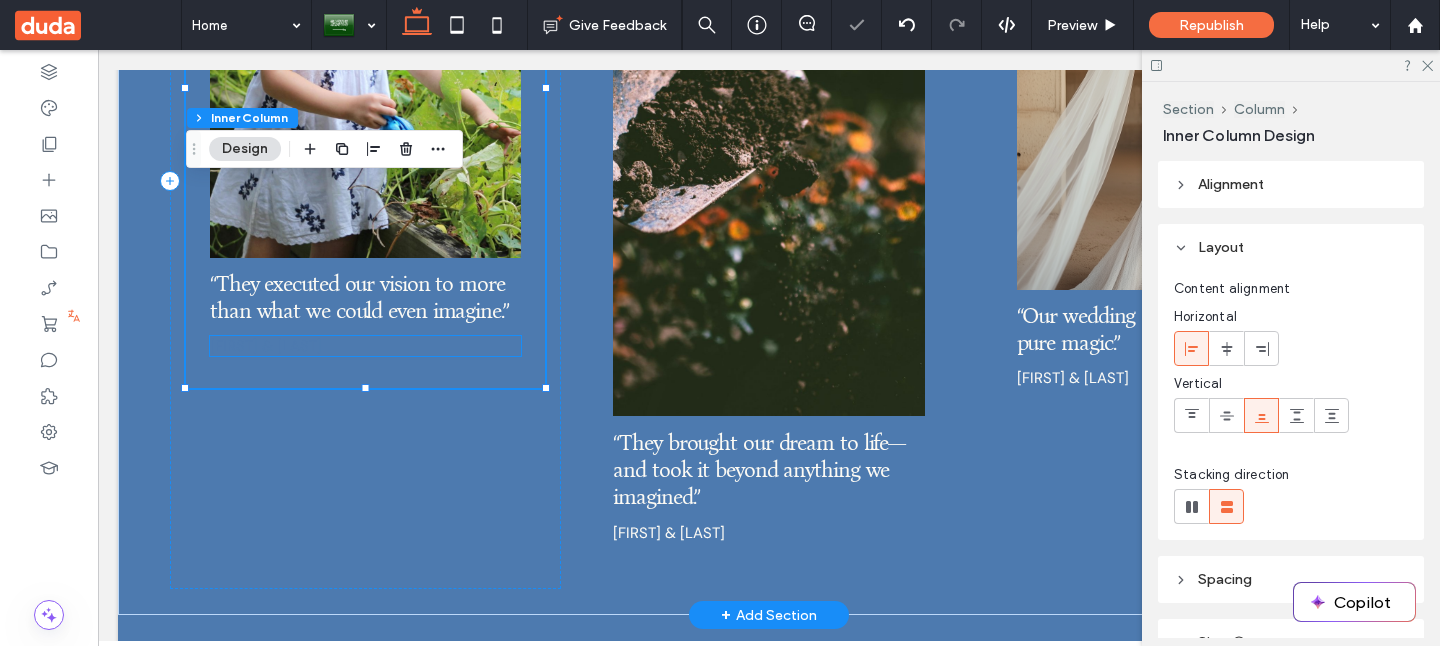 click on "[FIRST] & [LAST]" at bounding box center [266, 346] 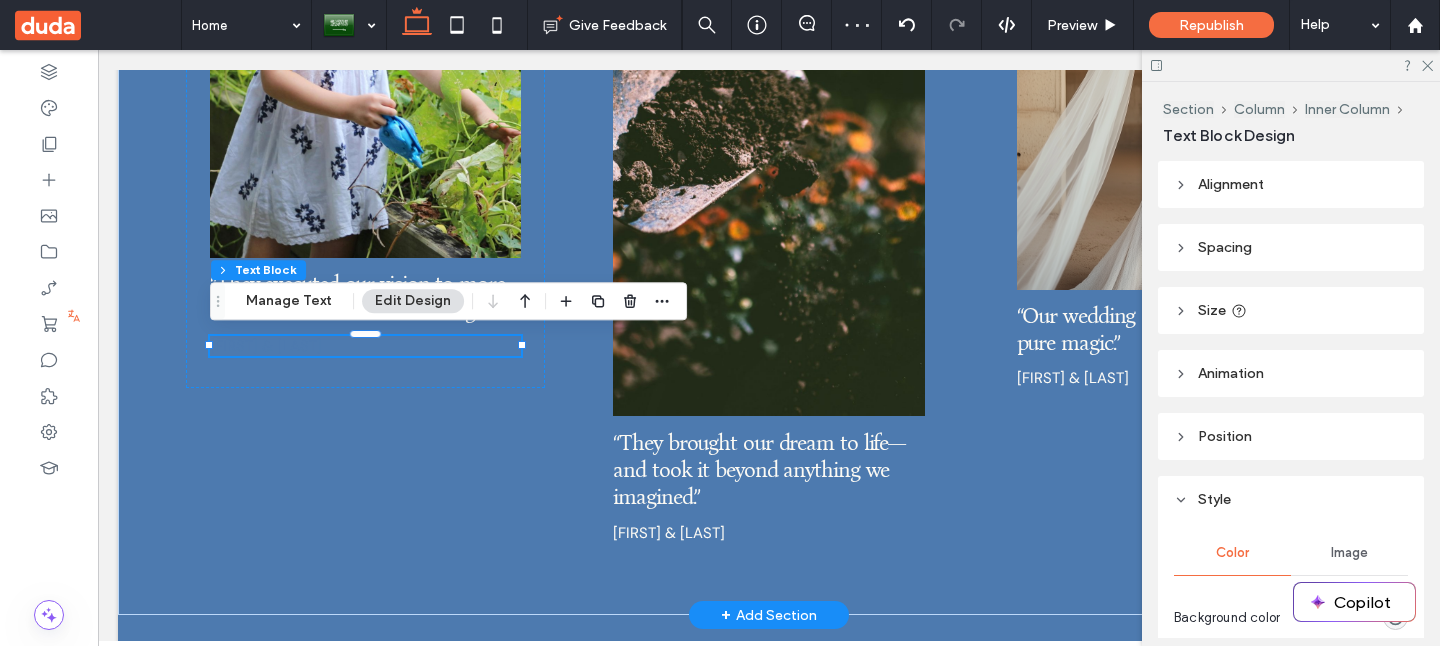 click on "[FIRST] & [LAST]" at bounding box center [266, 346] 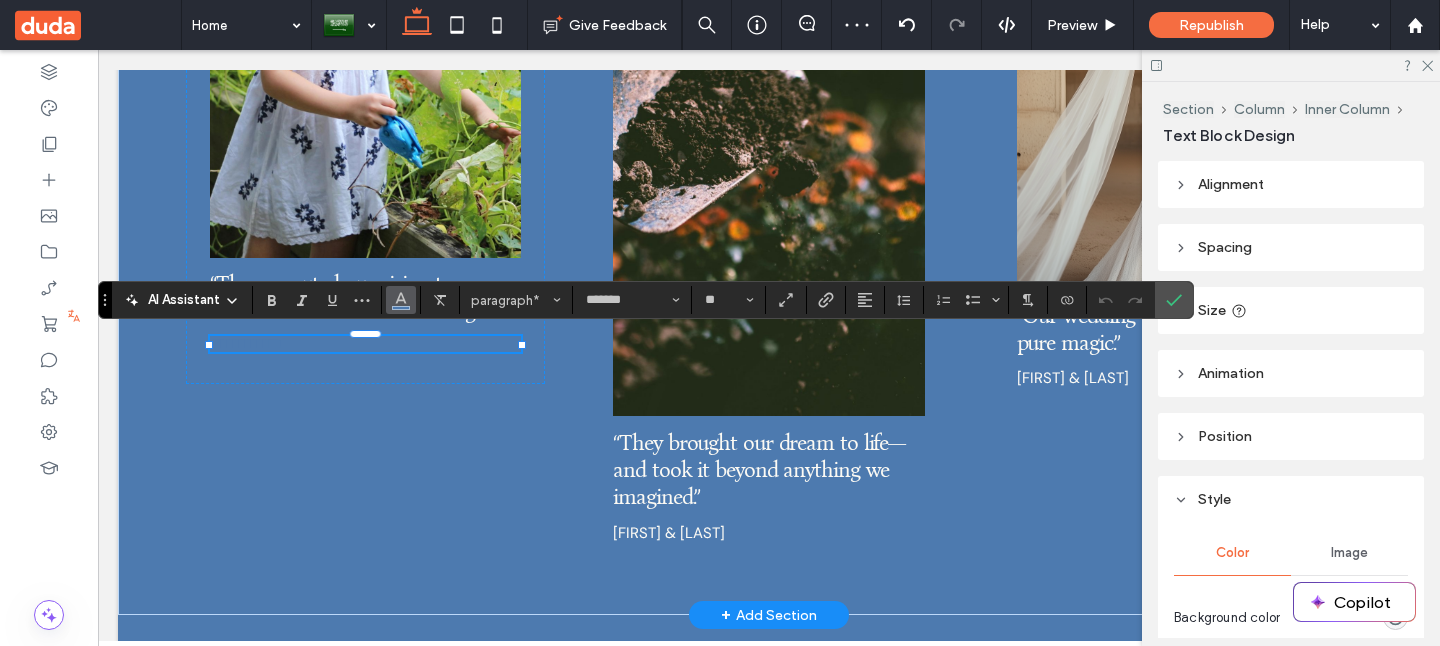 click at bounding box center [401, 300] 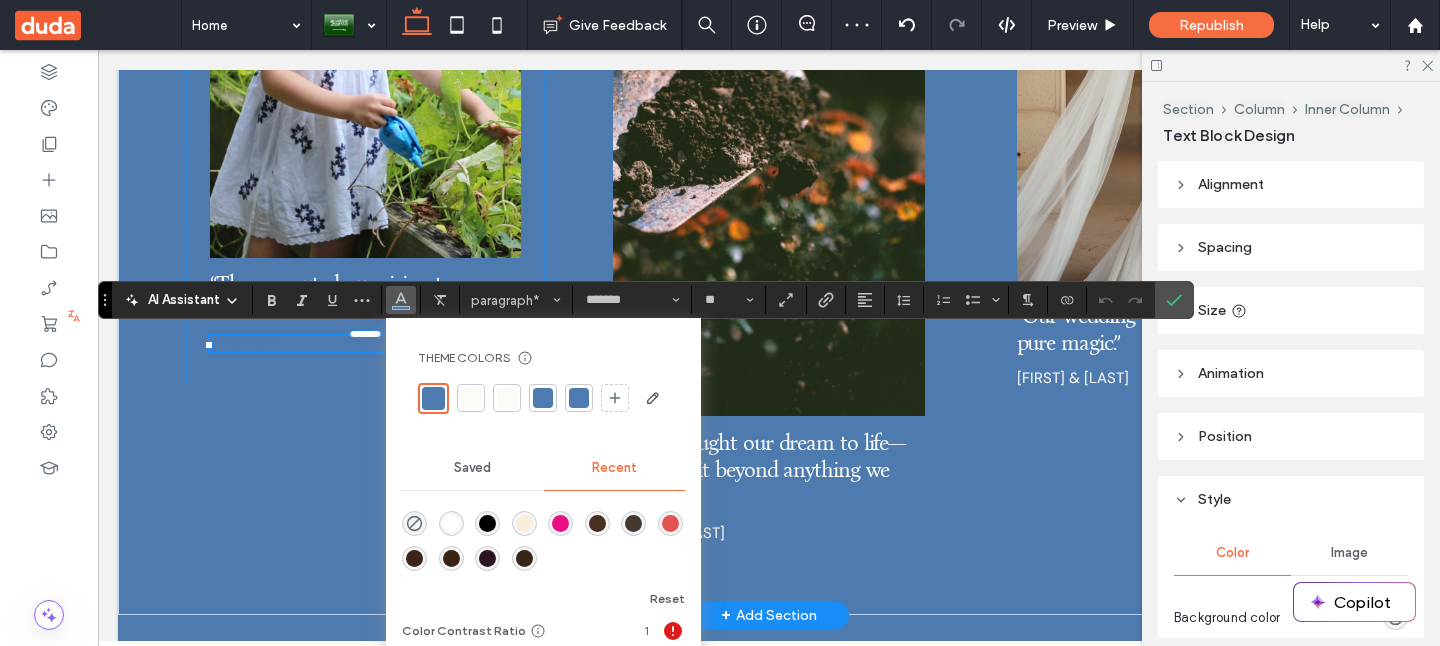 click at bounding box center (471, 398) 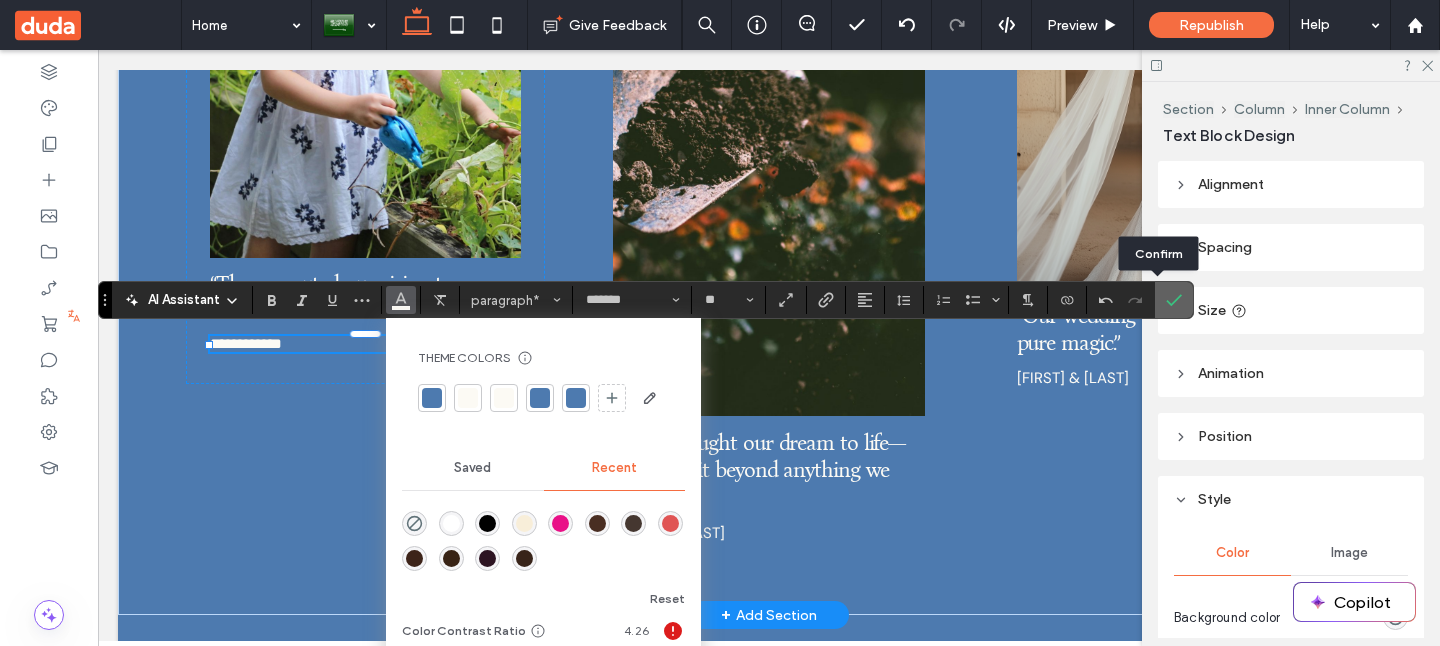 click 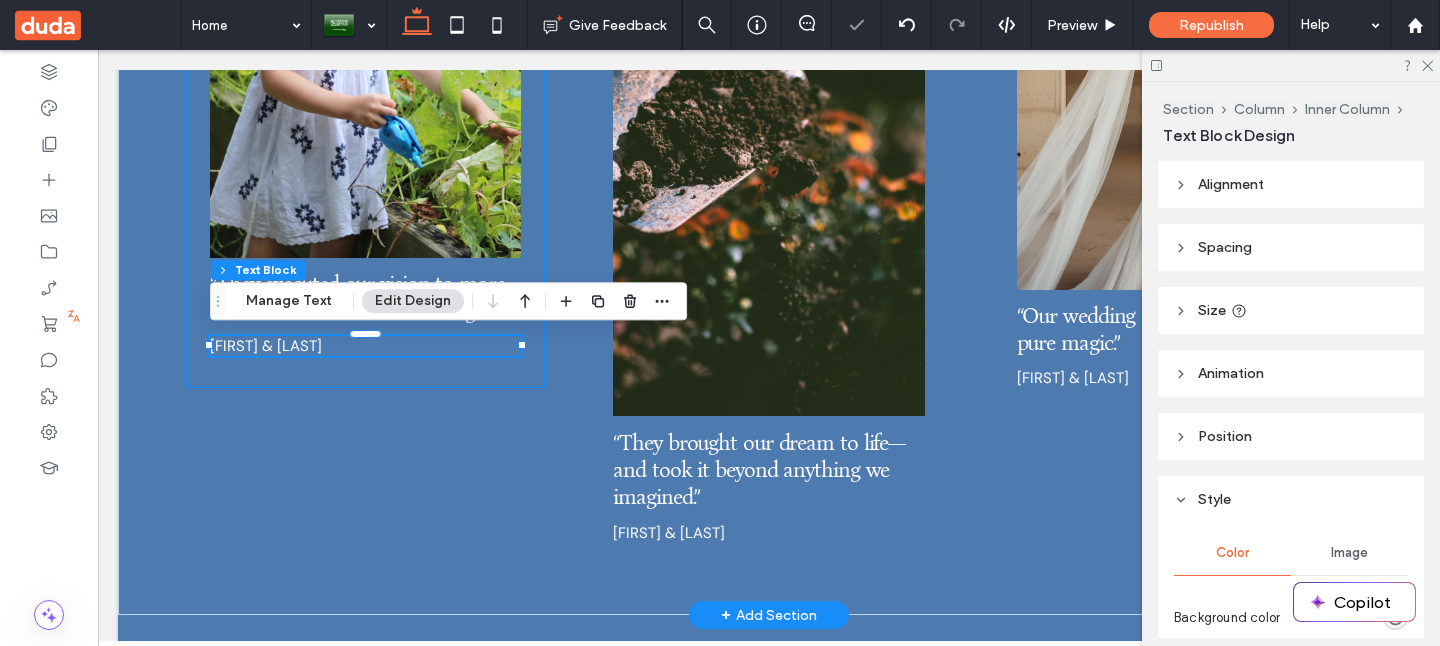 click on "“They executed our vision to more than what we could even imagine.”
[FIRST] & [LAST]" at bounding box center [365, 88] 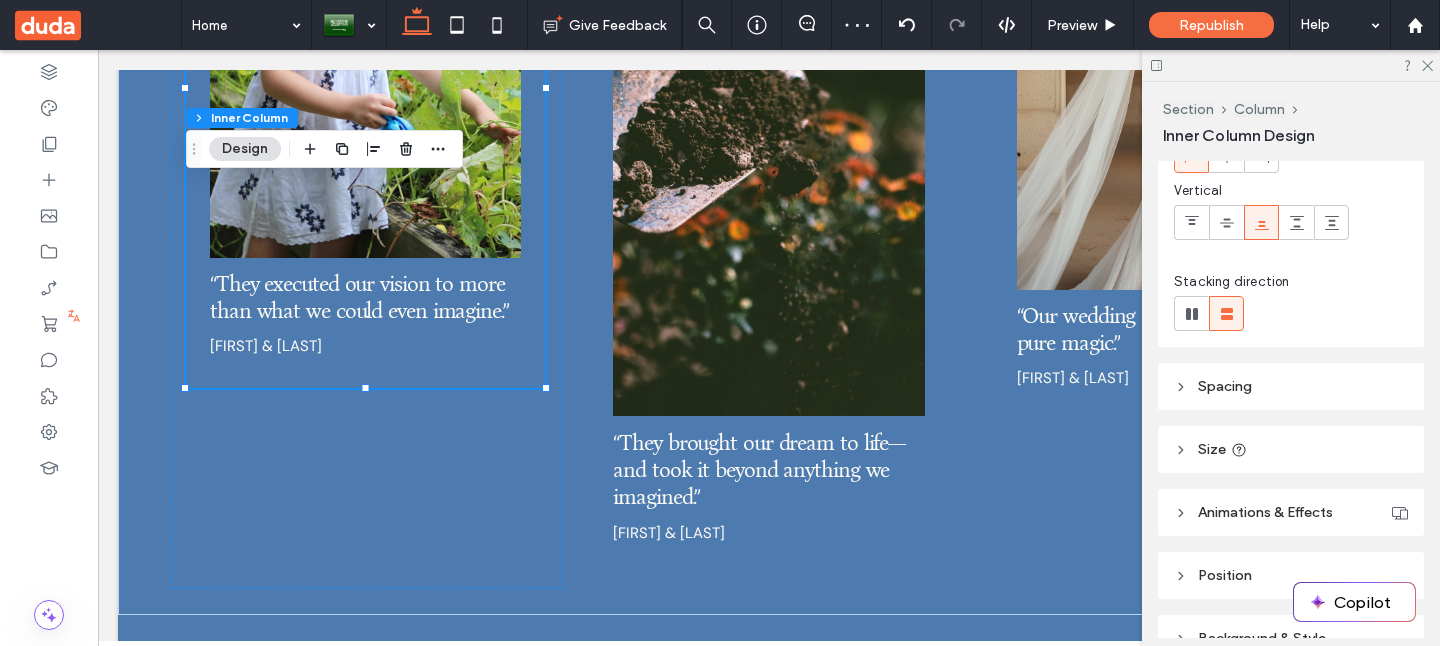 scroll, scrollTop: 297, scrollLeft: 0, axis: vertical 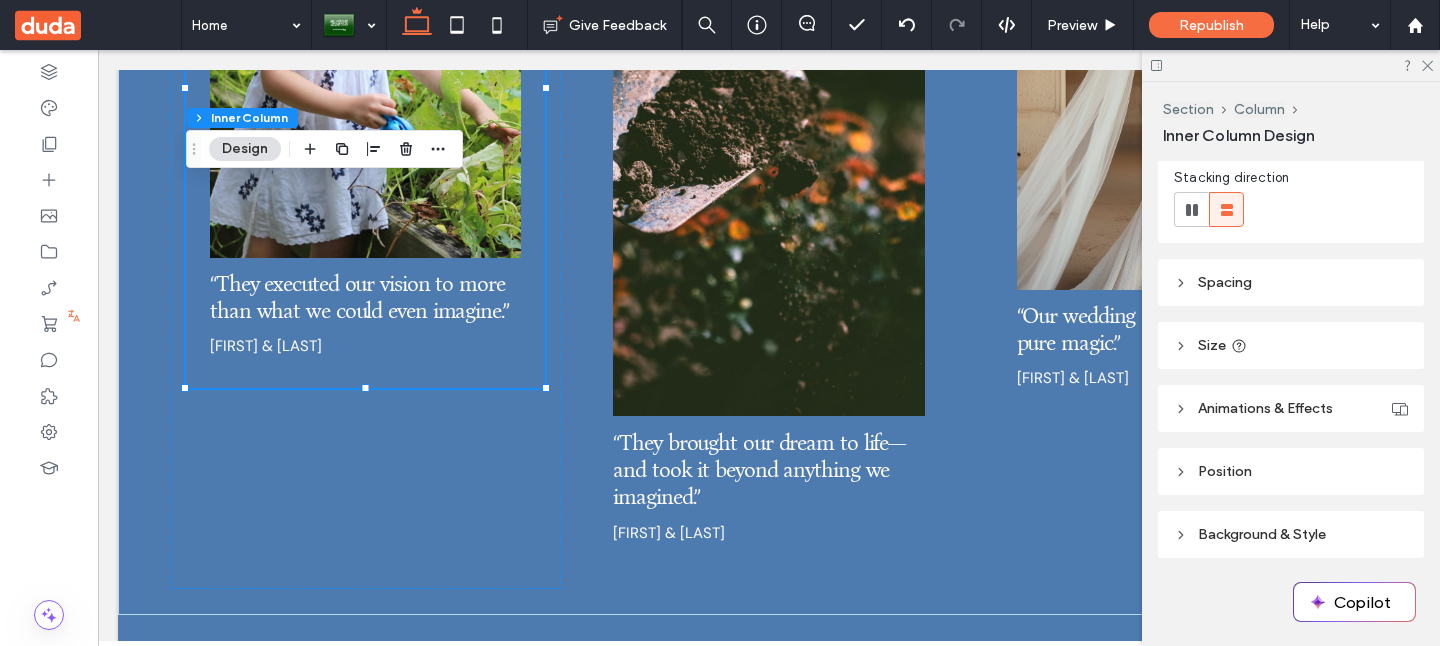 click on "Background & Style" at bounding box center (1291, 534) 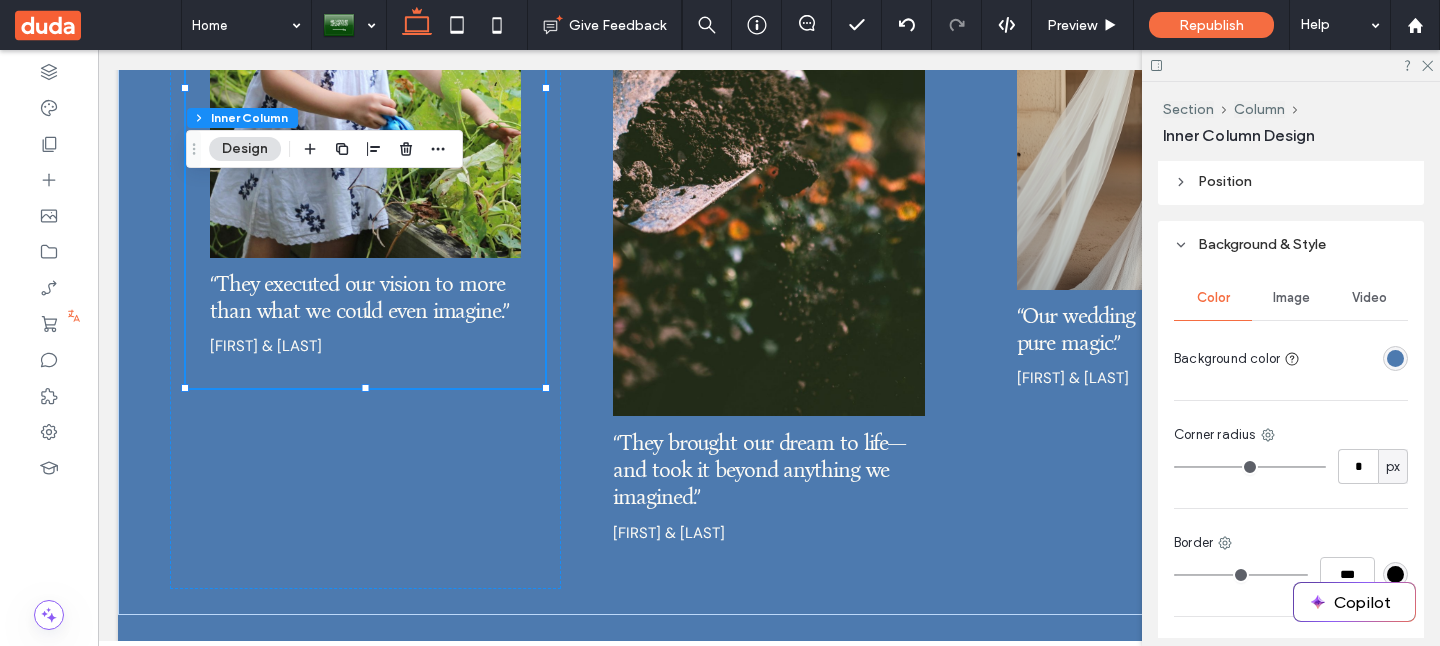 scroll, scrollTop: 629, scrollLeft: 0, axis: vertical 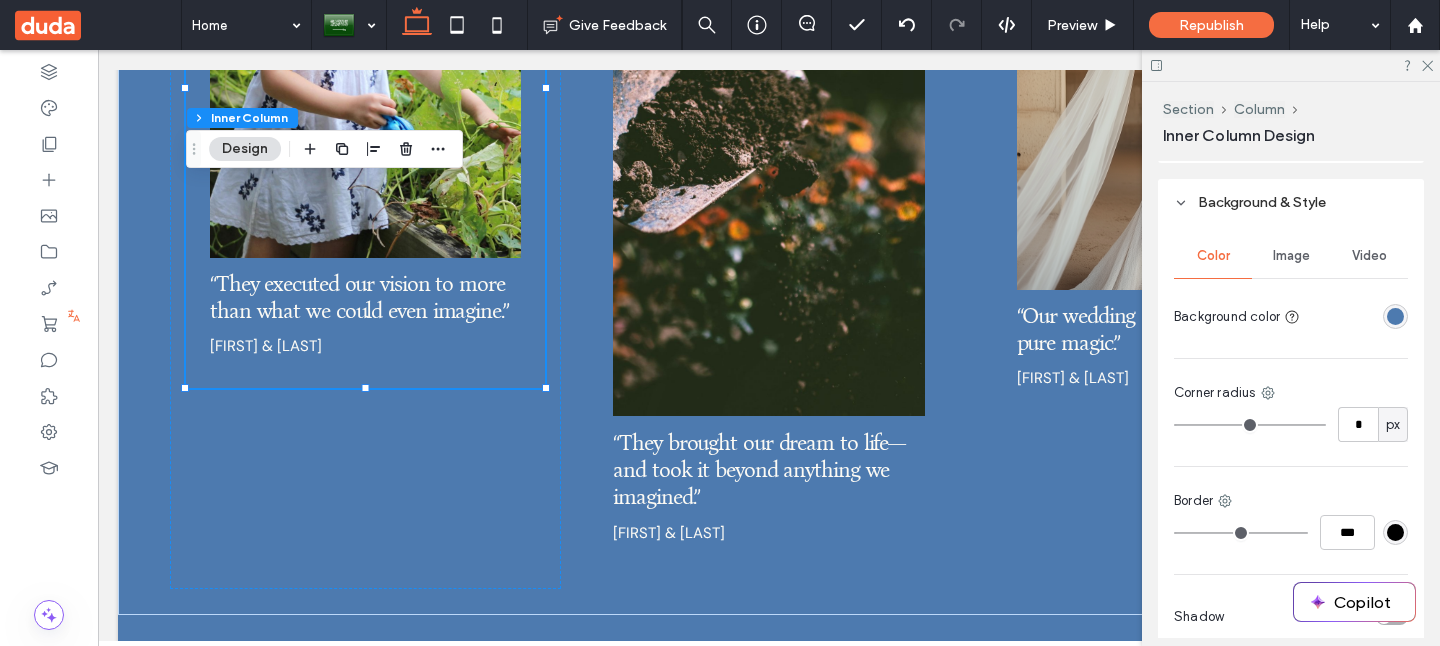 click at bounding box center (1395, 316) 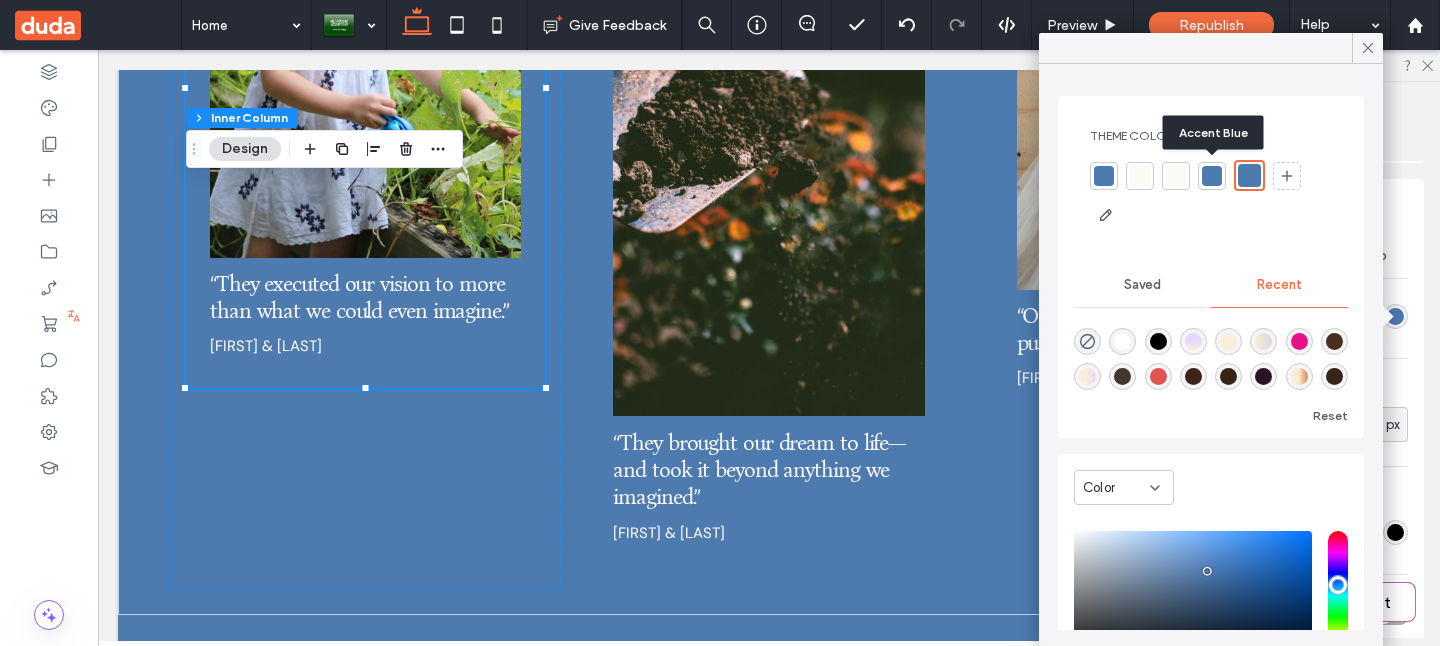 click at bounding box center (1212, 176) 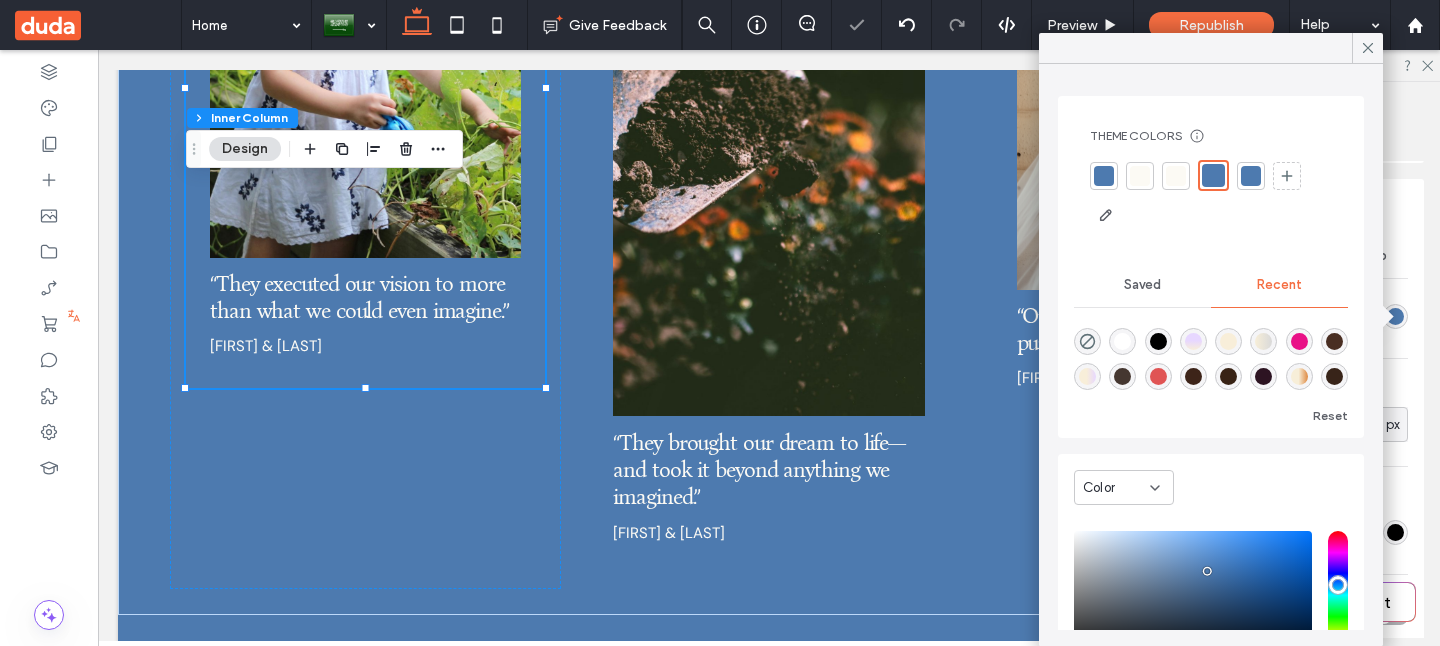 click at bounding box center (1176, 176) 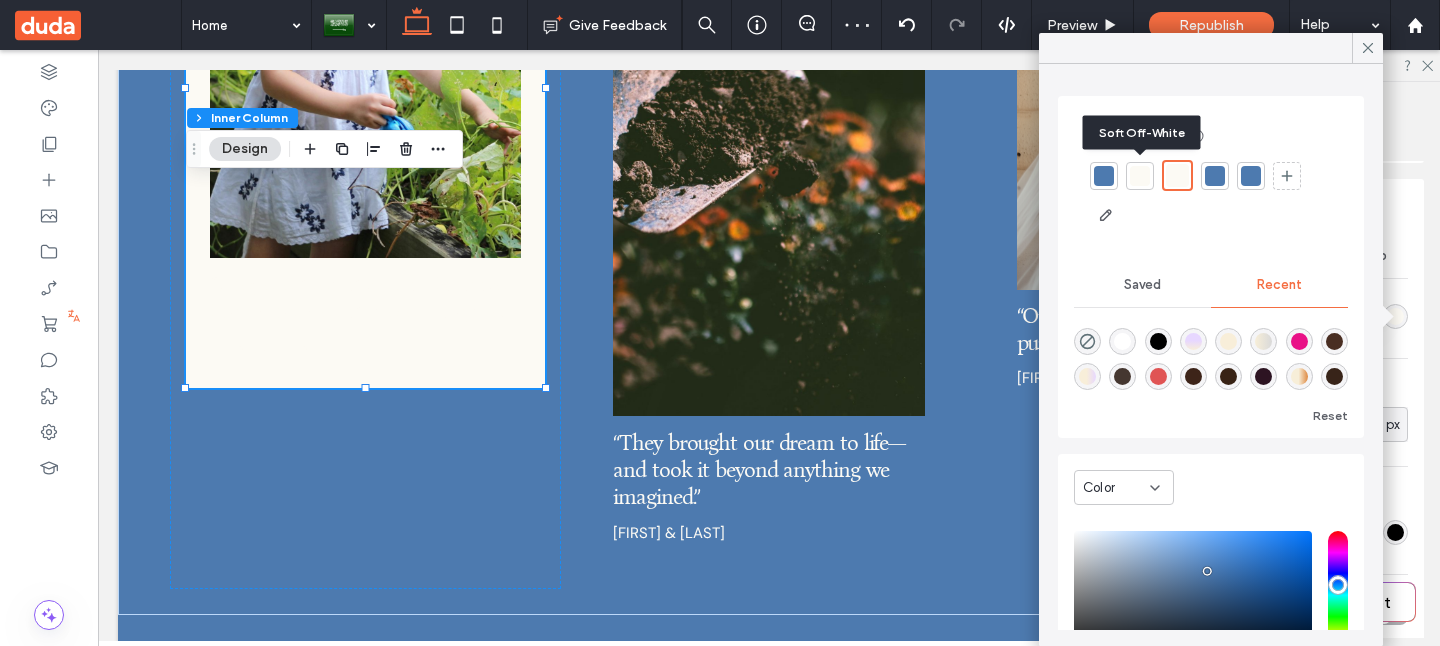 click at bounding box center [1140, 176] 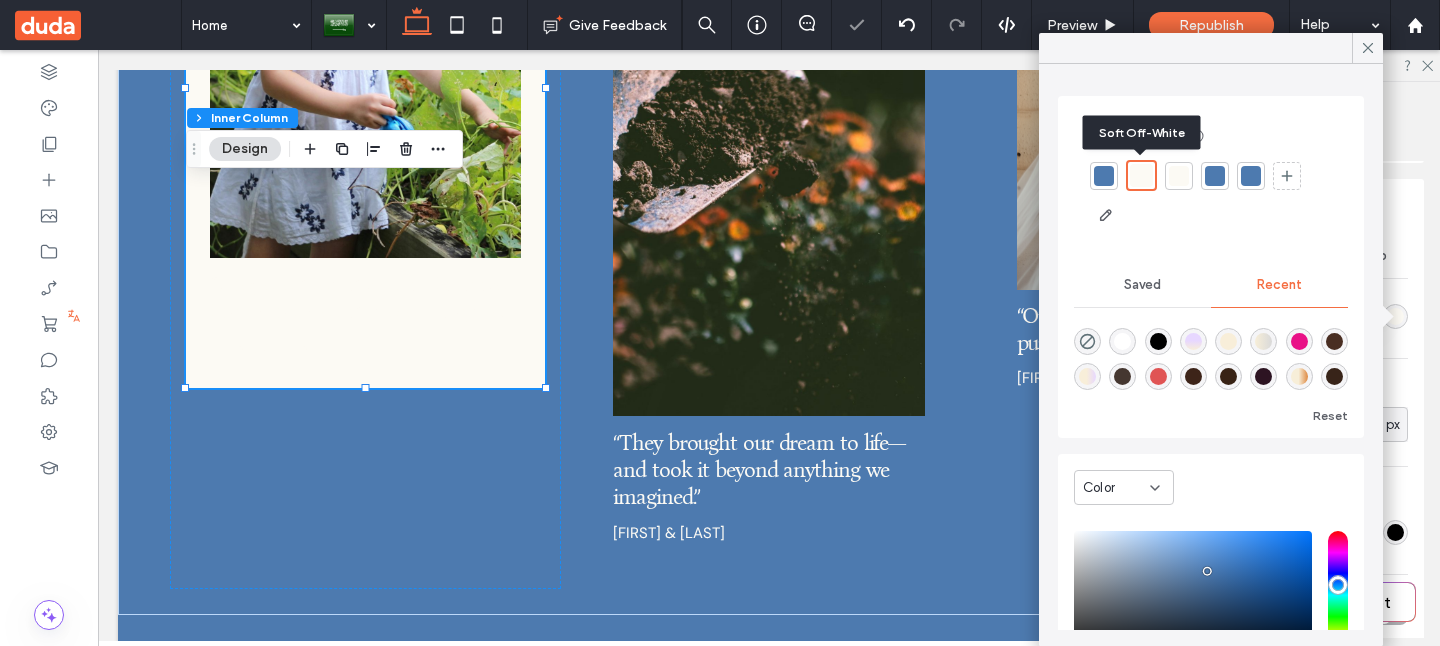 click at bounding box center [1104, 176] 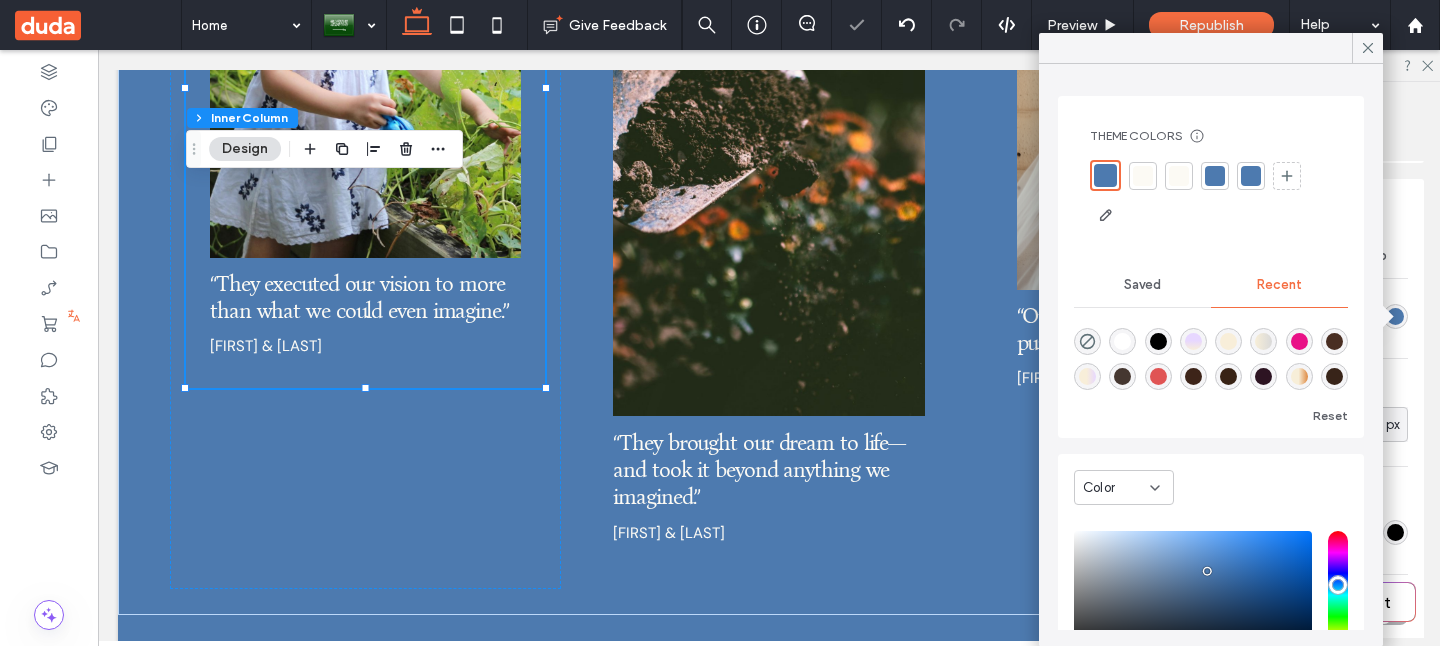 click at bounding box center [1143, 176] 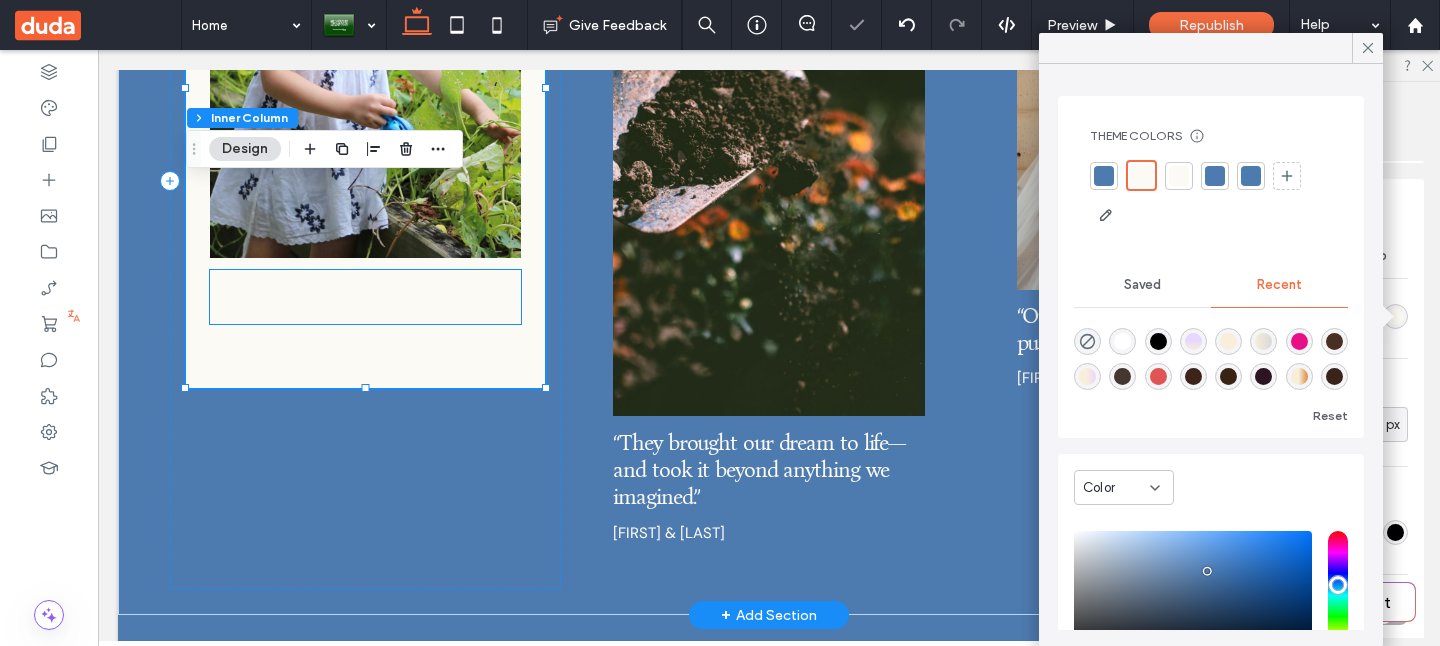 click on "“They executed our vision to more than what we could even imagine.”" at bounding box center [359, 297] 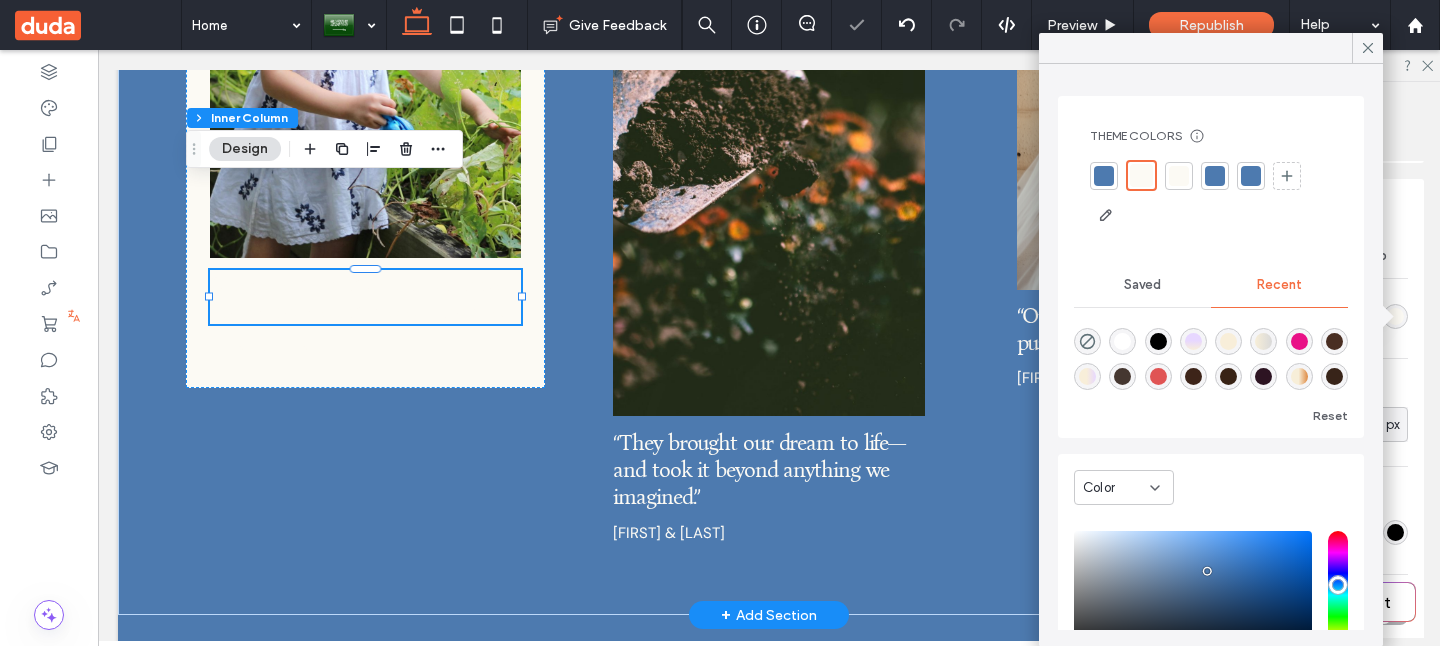 click on "“They executed our vision to more than what we could even imagine.”" at bounding box center (359, 297) 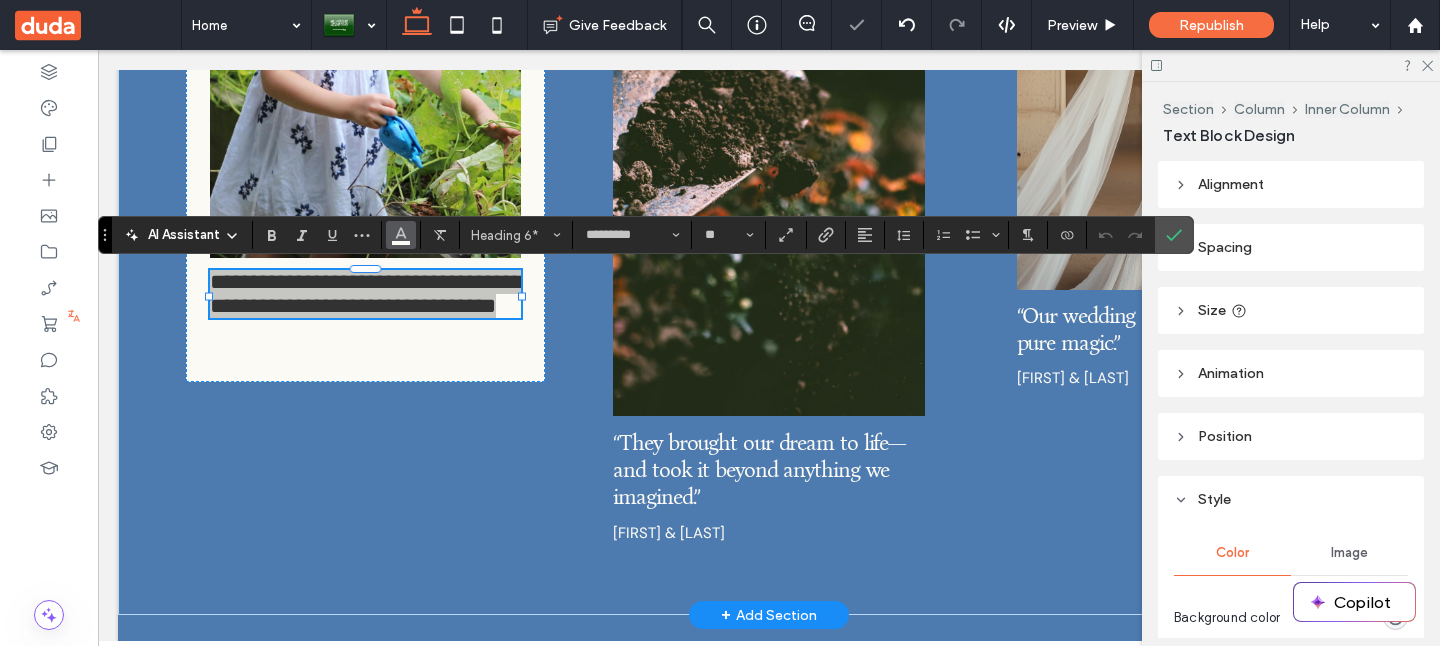click at bounding box center [401, 233] 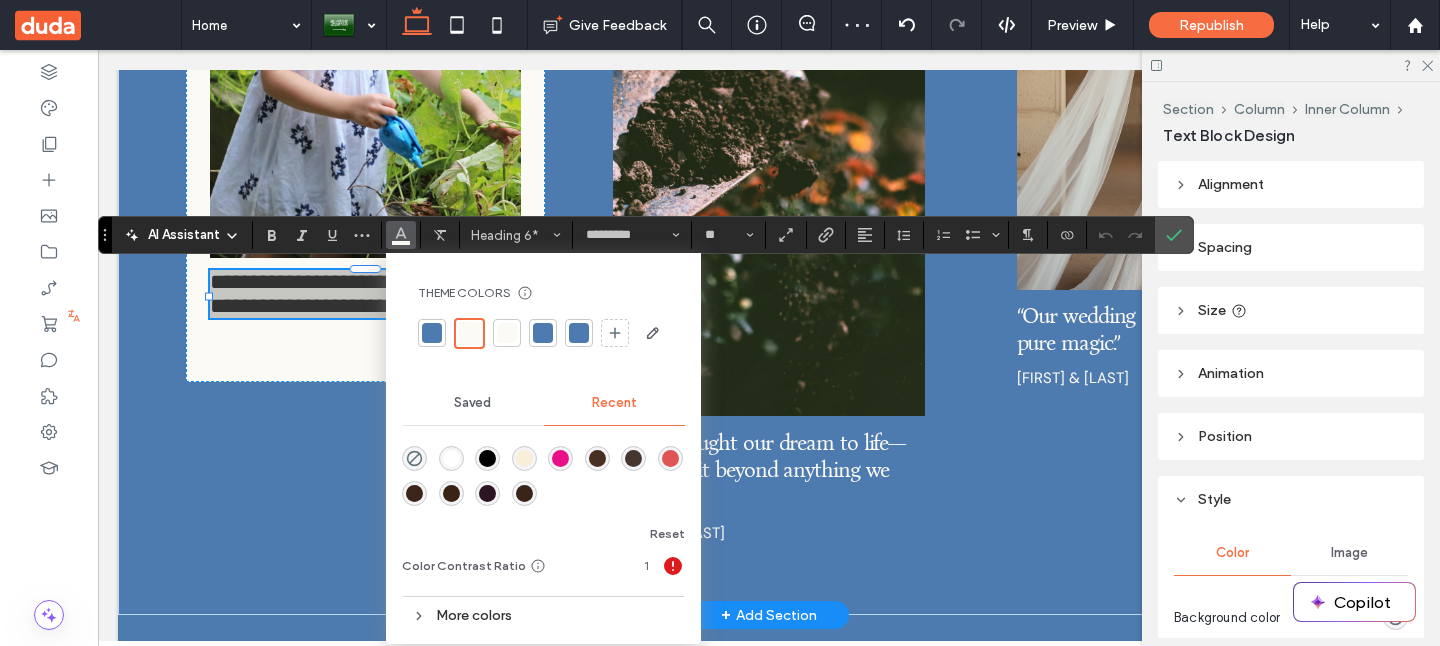 click at bounding box center [543, 333] 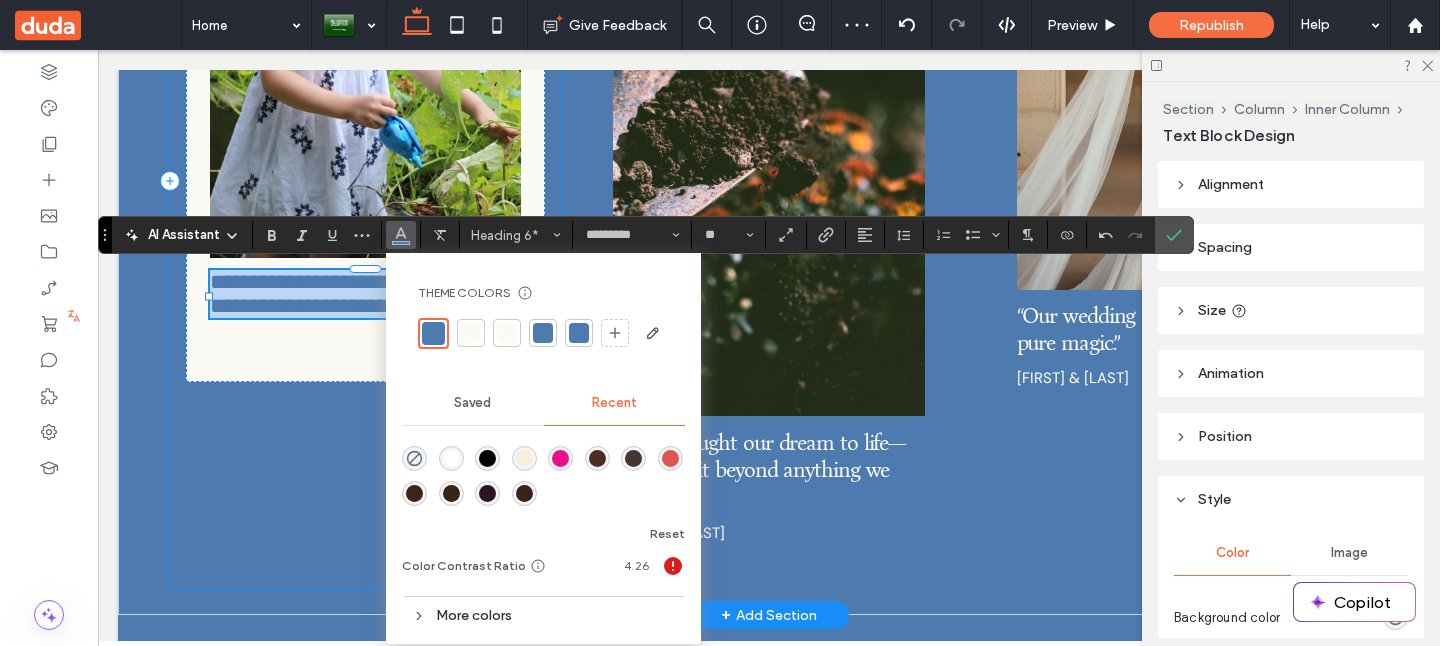 click on "**********" at bounding box center [365, 181] 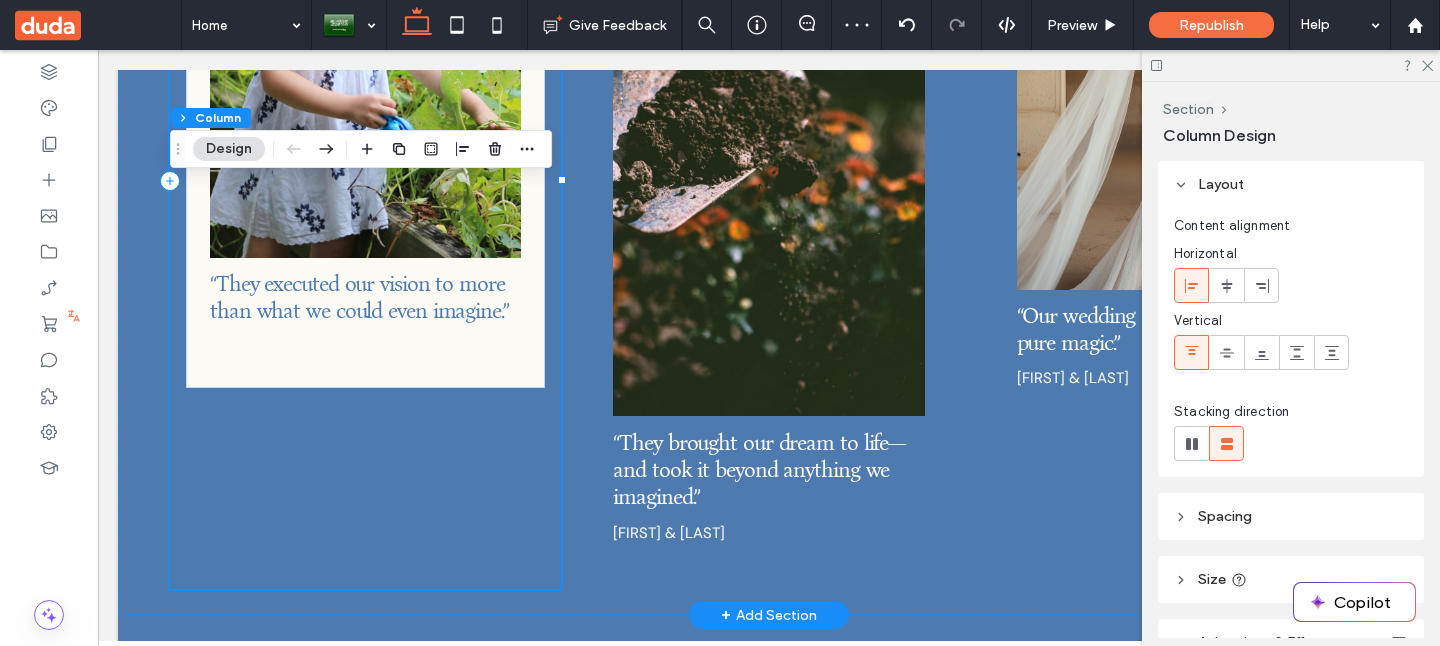 click on "“They executed our vision to more than what we could even imagine.”
[FIRST] & [LAST]" at bounding box center (365, 181) 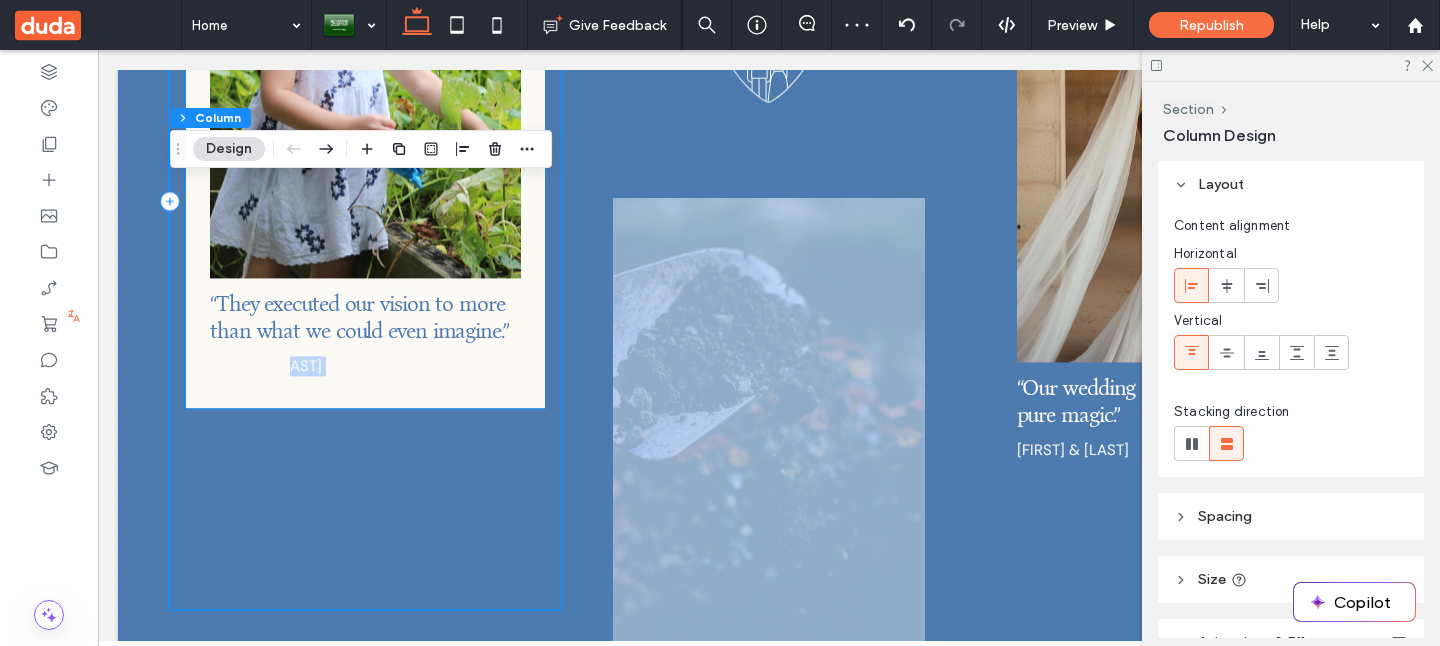scroll, scrollTop: 3051, scrollLeft: 0, axis: vertical 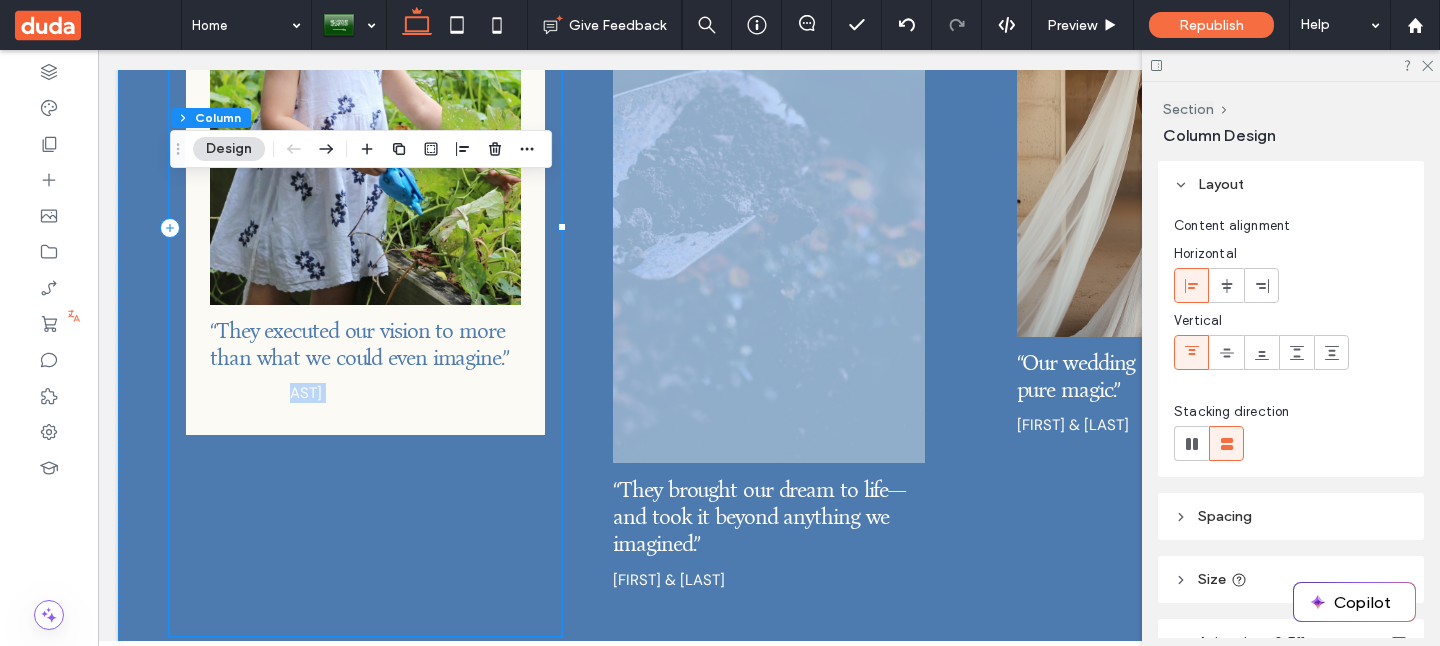 click on "[FIRST] & [LAST]" at bounding box center [266, 393] 